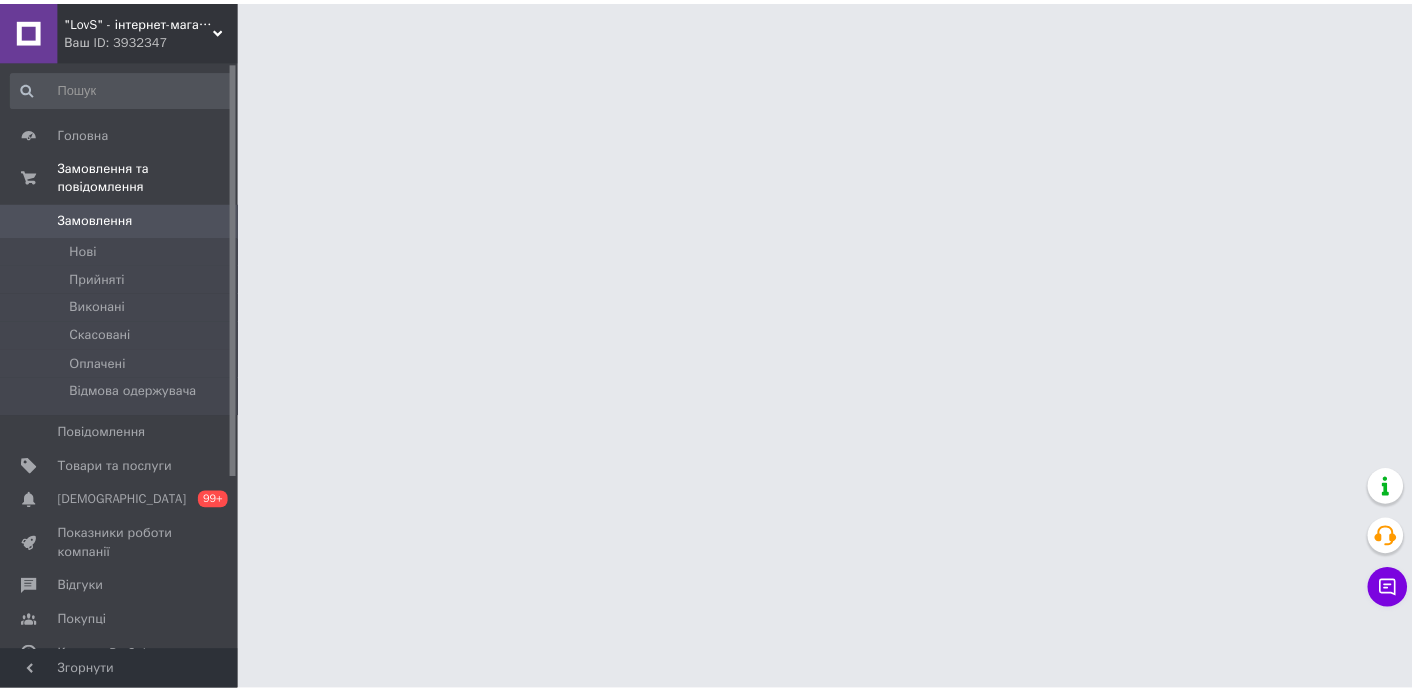 scroll, scrollTop: 0, scrollLeft: 0, axis: both 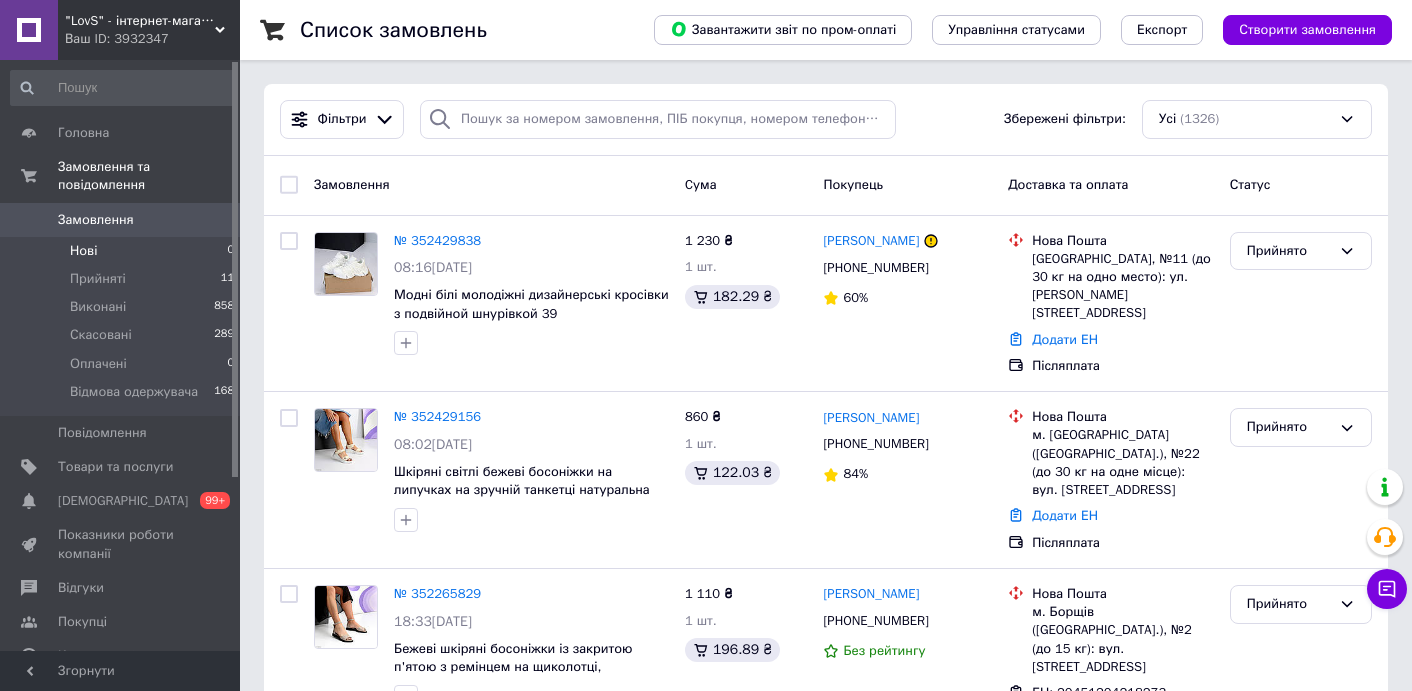 click on "Нові" at bounding box center (83, 251) 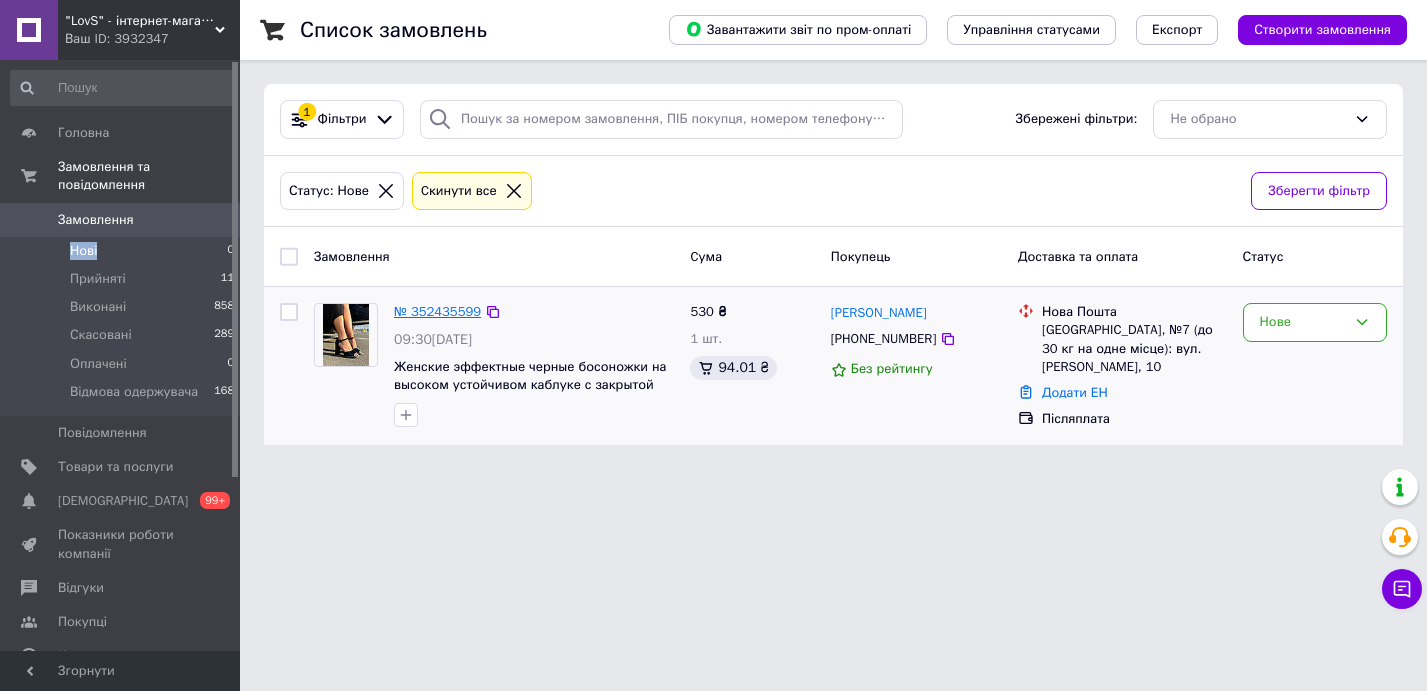 click on "№ 352435599" at bounding box center (437, 311) 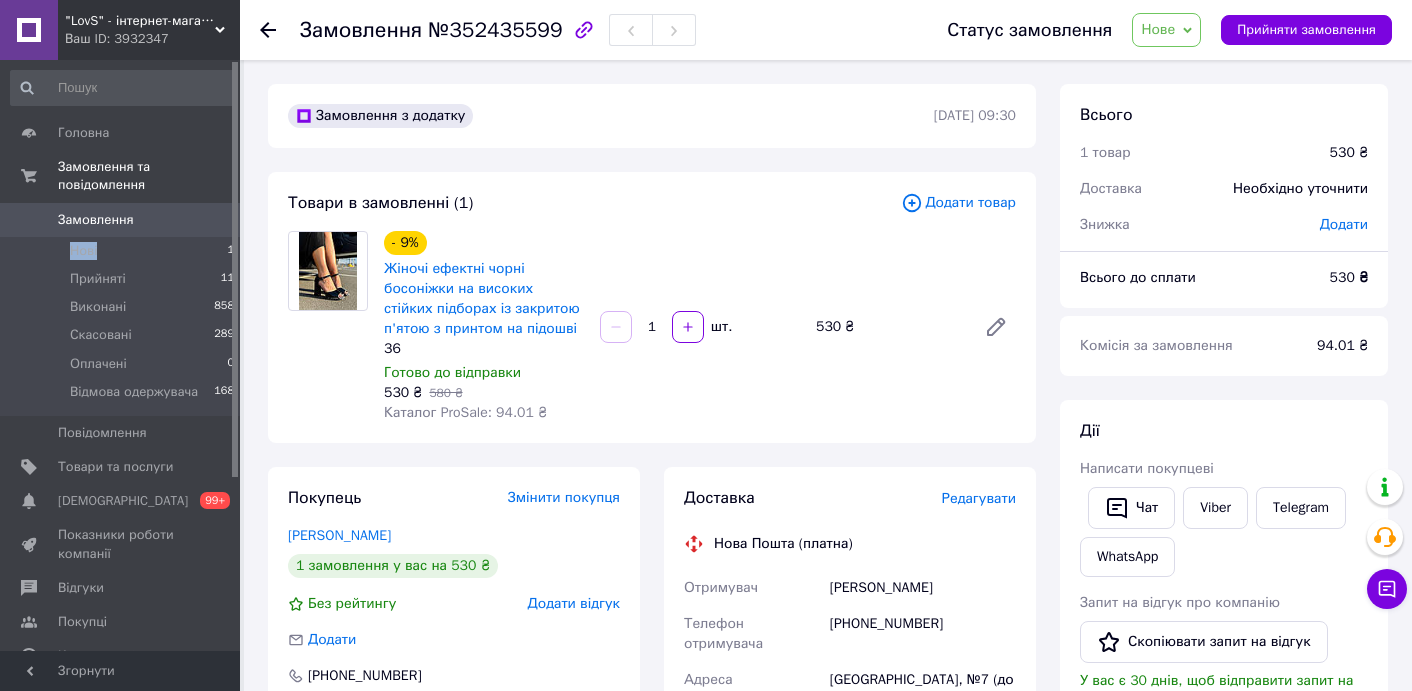click on "Нове" at bounding box center [1158, 29] 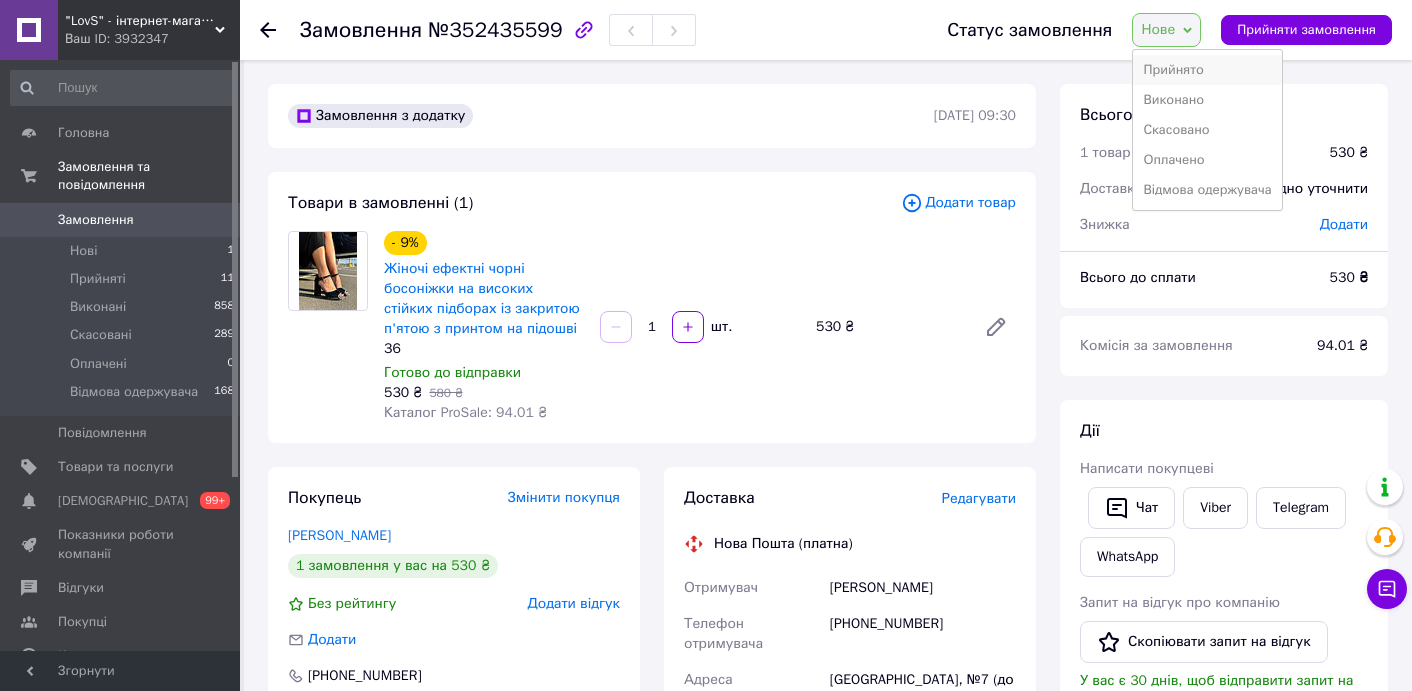 click on "Прийнято" at bounding box center (1207, 70) 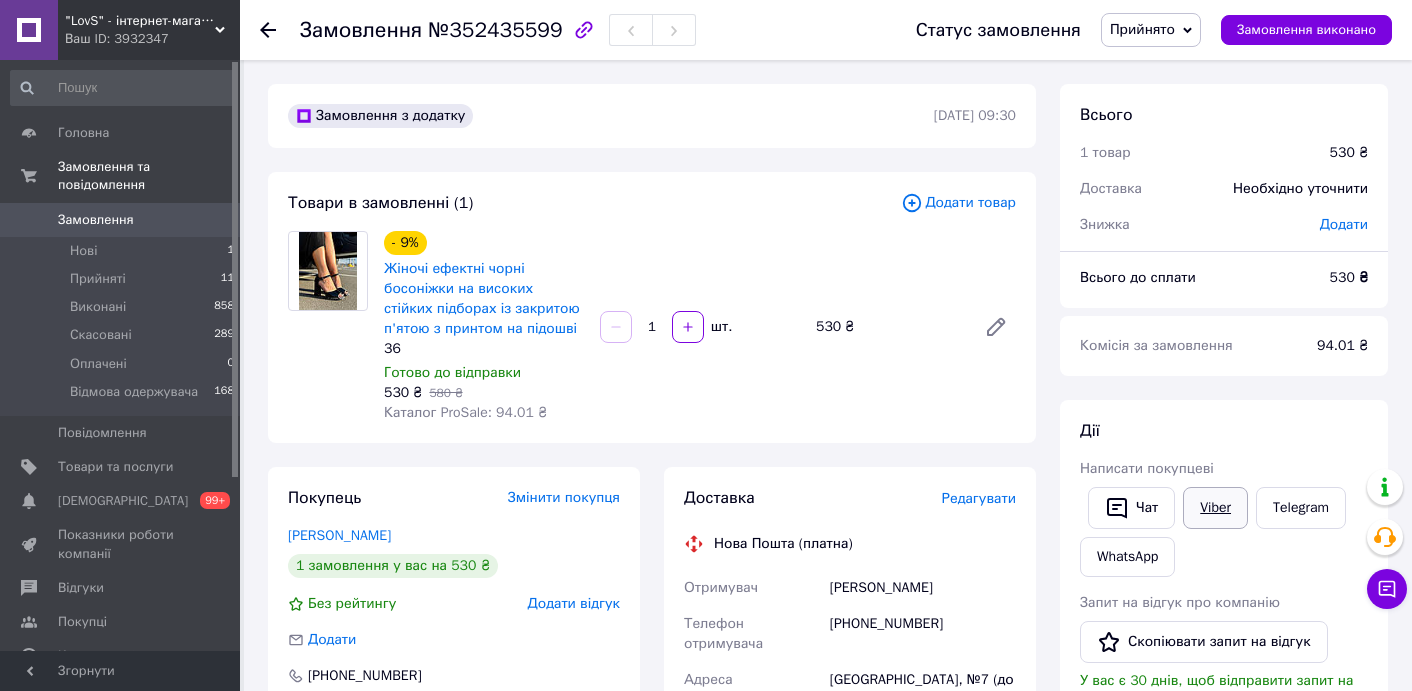 click on "Viber" at bounding box center (1215, 508) 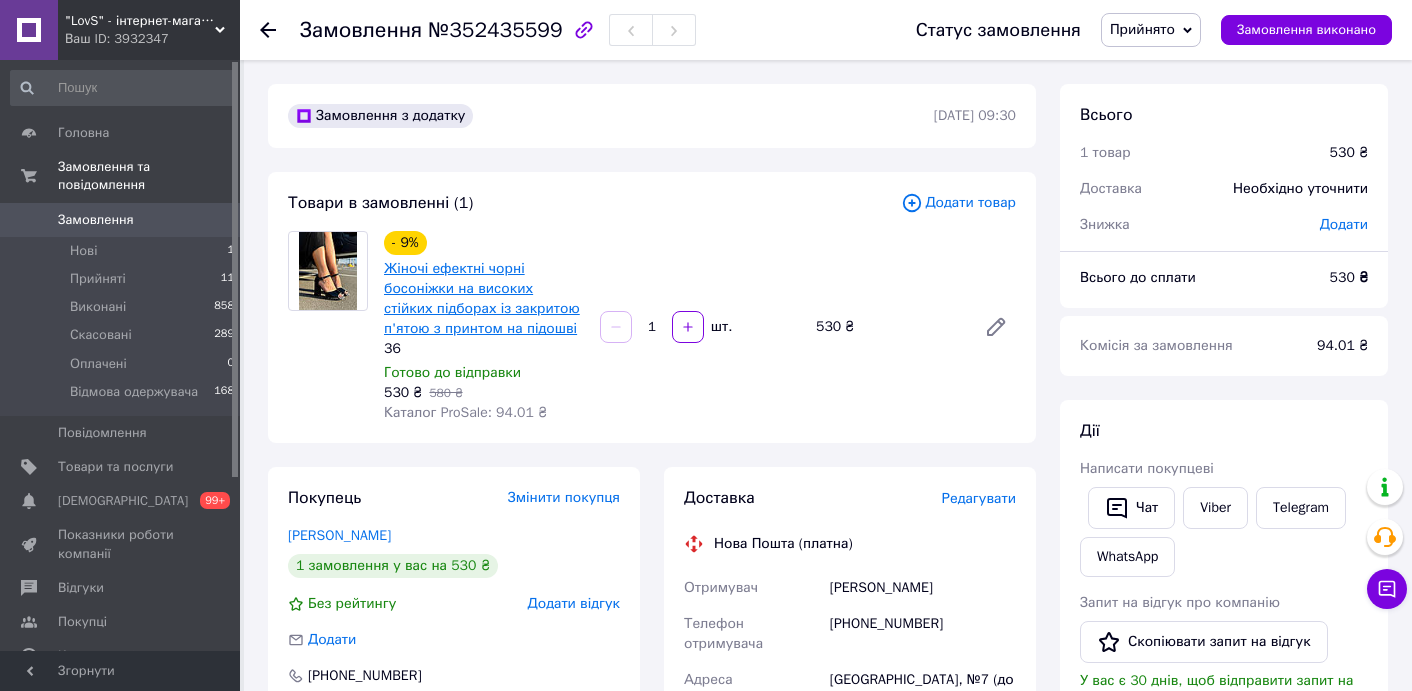 click on "Жіночі ефектні чорні босоніжки на високих стійких підборах із закритою п'ятою з принтом на підошві" at bounding box center [482, 298] 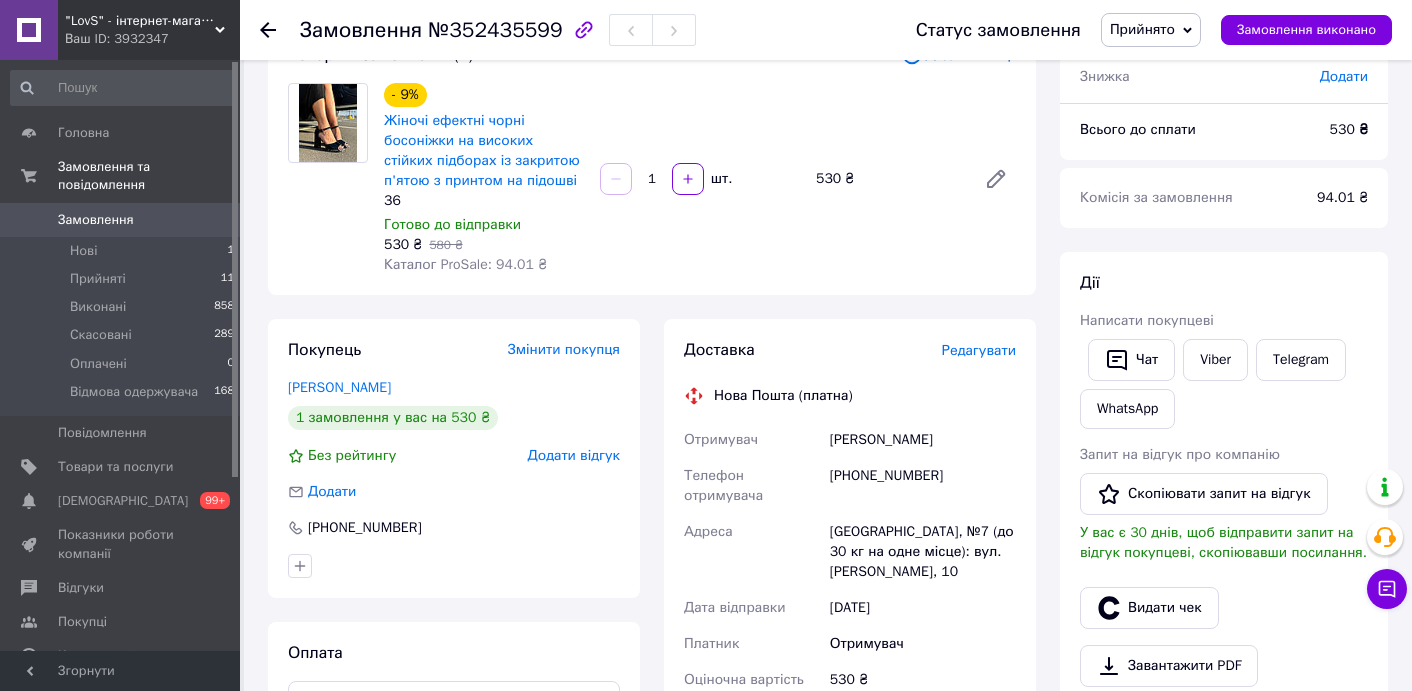 scroll, scrollTop: 147, scrollLeft: 0, axis: vertical 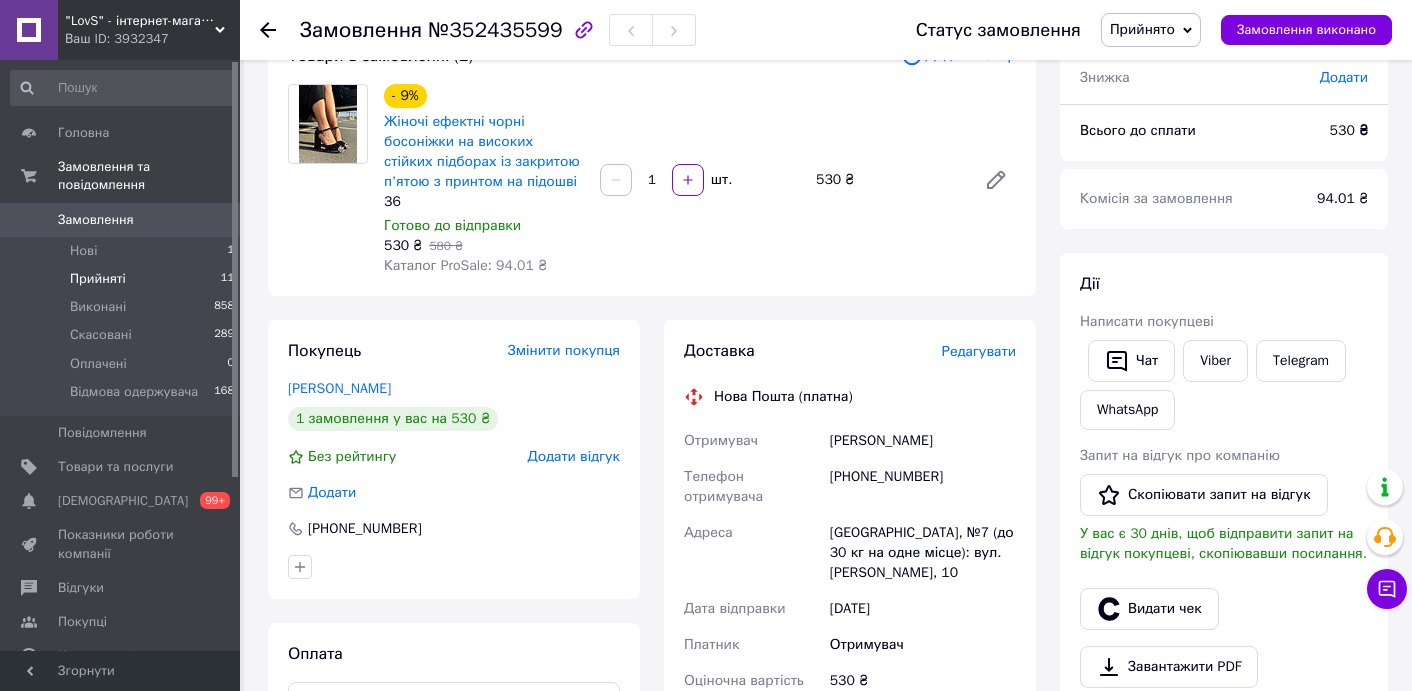click on "Прийняті" at bounding box center [98, 279] 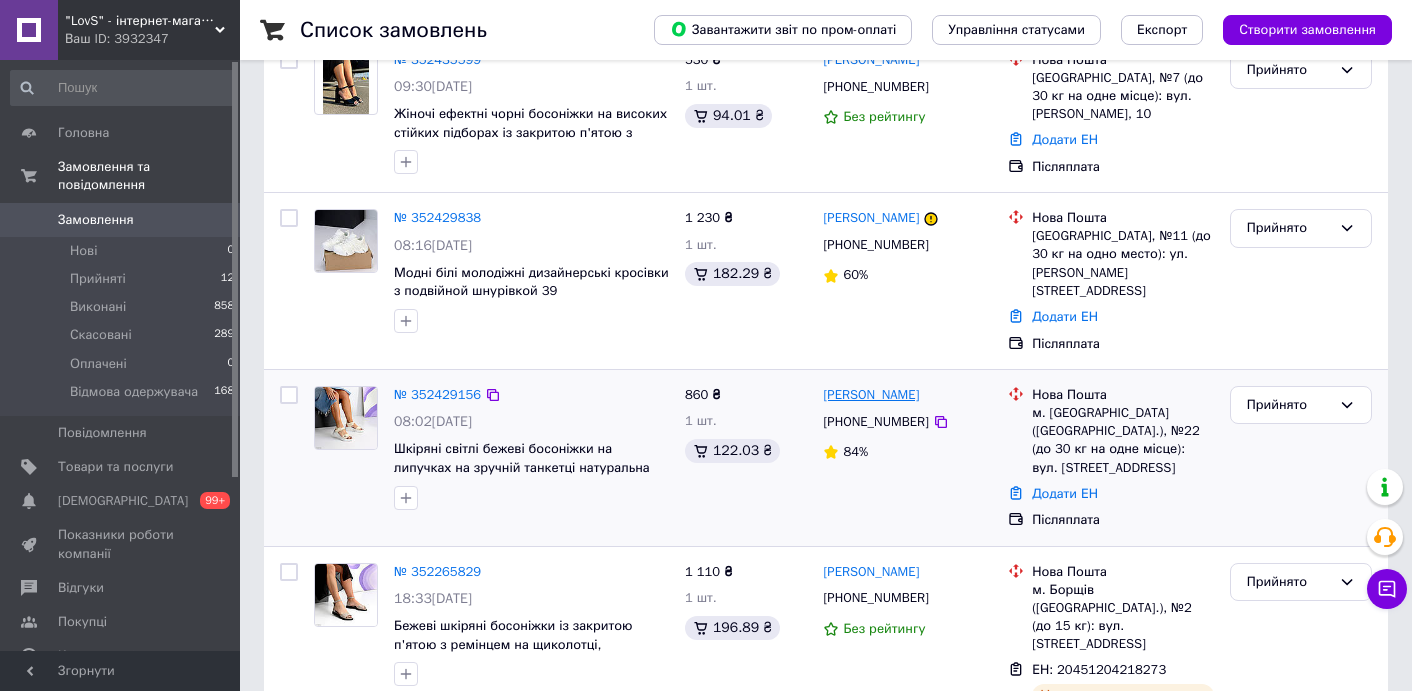 scroll, scrollTop: 182, scrollLeft: 0, axis: vertical 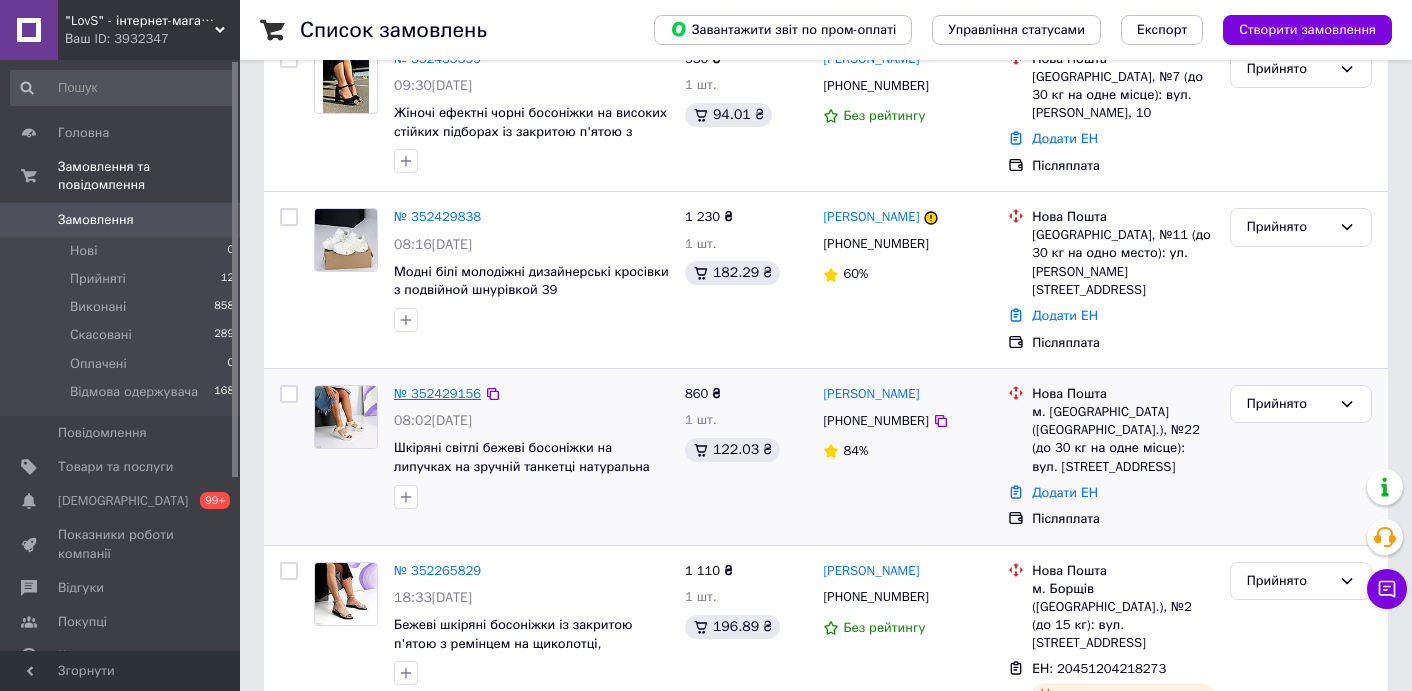 click on "№ 352429156" at bounding box center [437, 393] 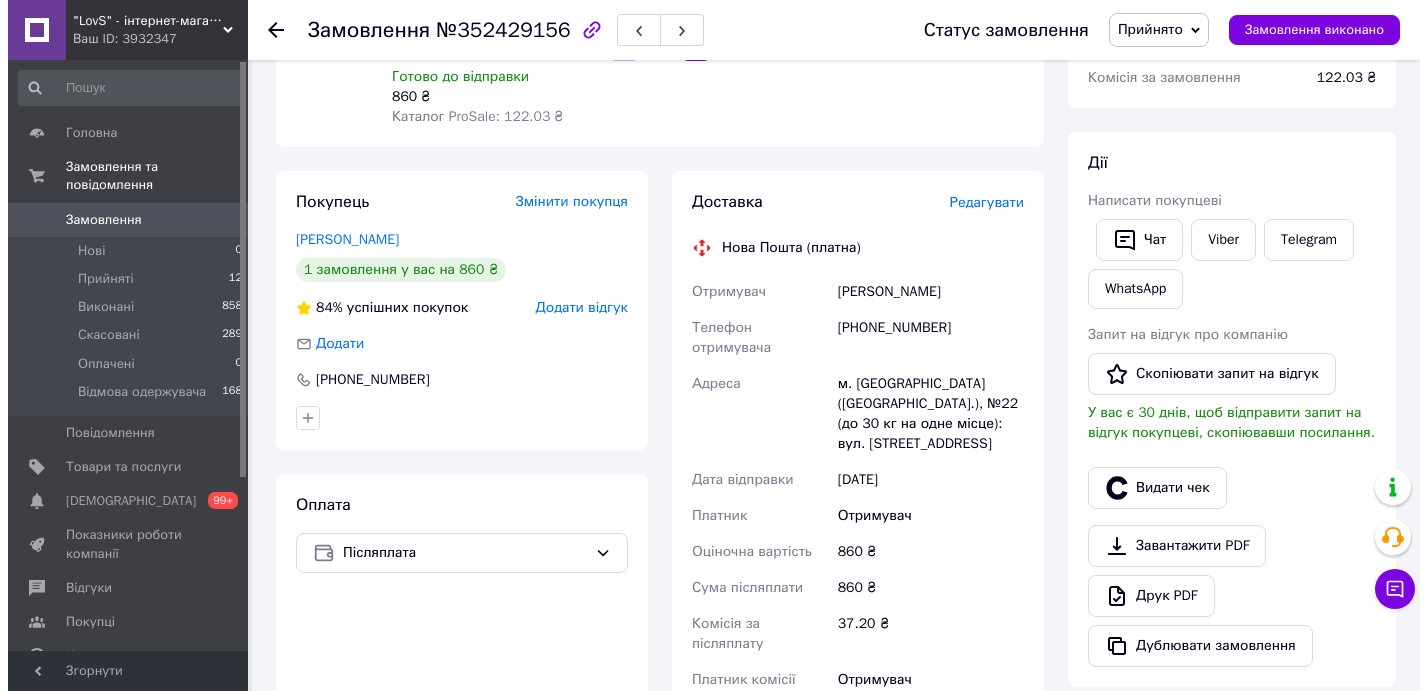 scroll, scrollTop: 203, scrollLeft: 0, axis: vertical 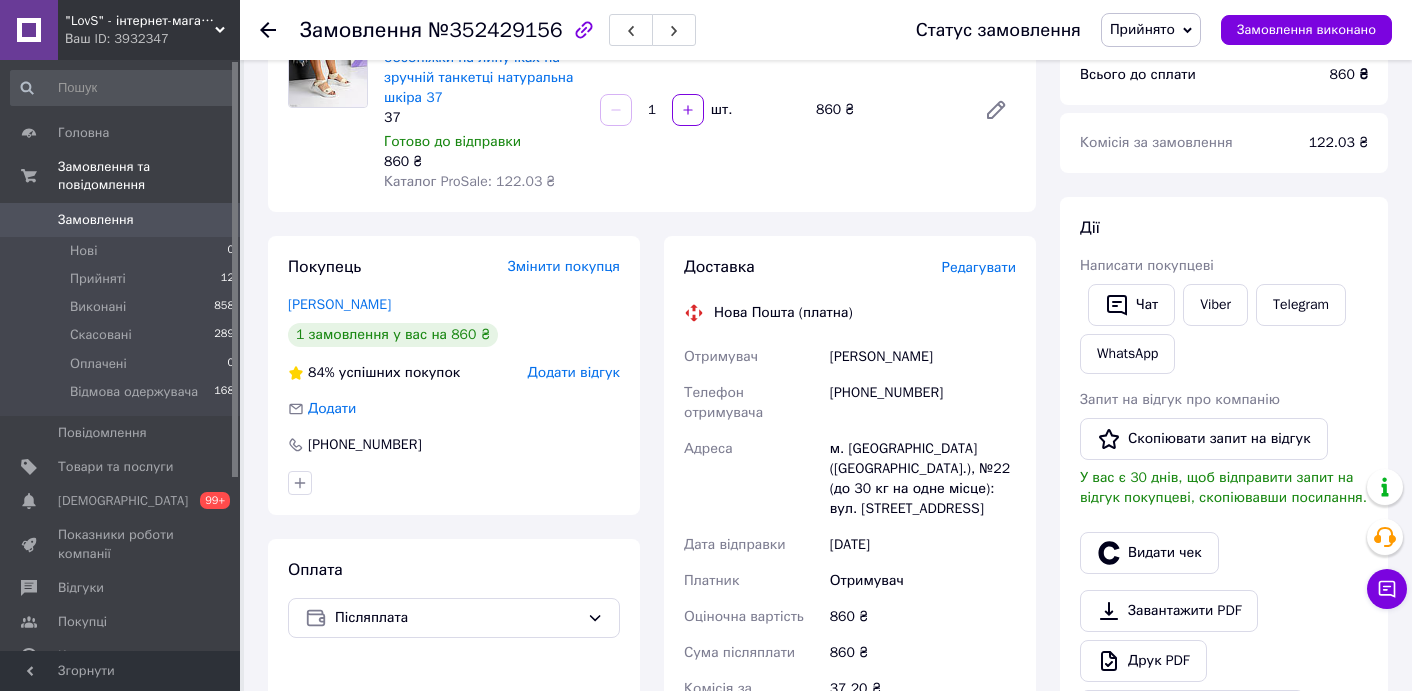 click on "Редагувати" at bounding box center (979, 268) 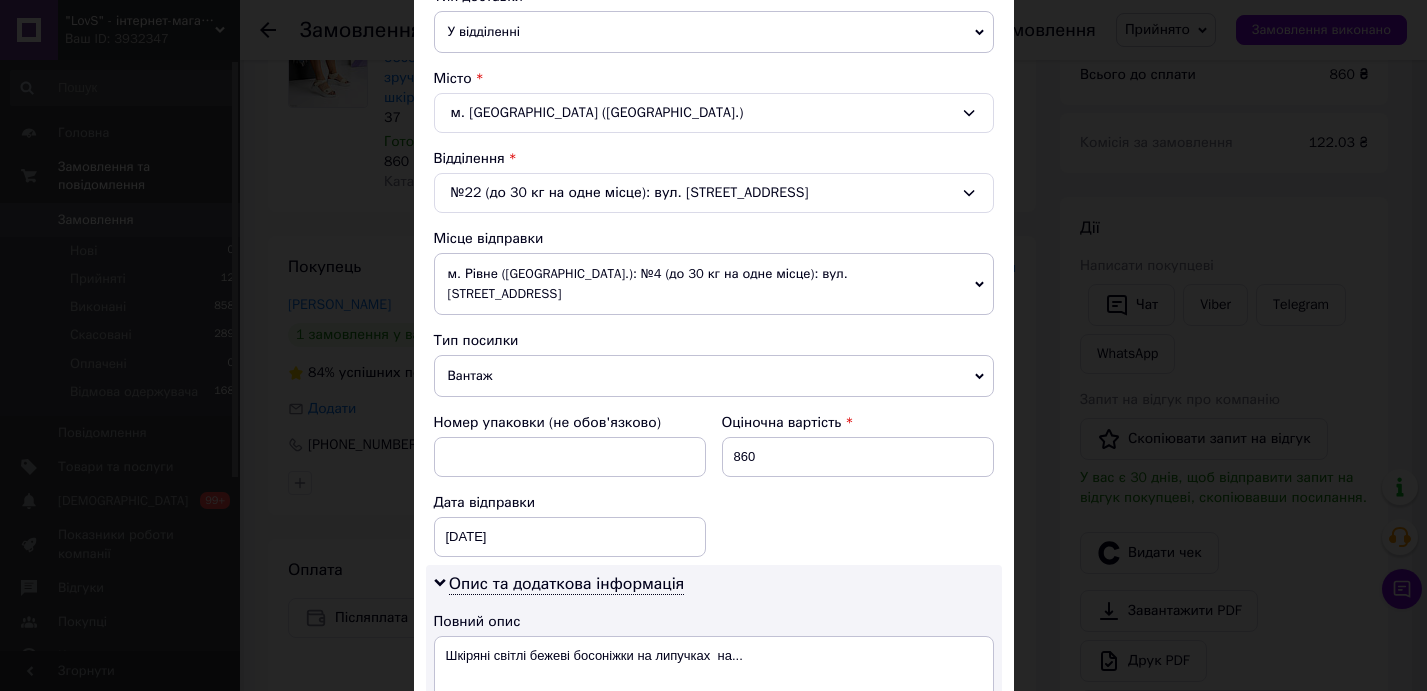 scroll, scrollTop: 487, scrollLeft: 0, axis: vertical 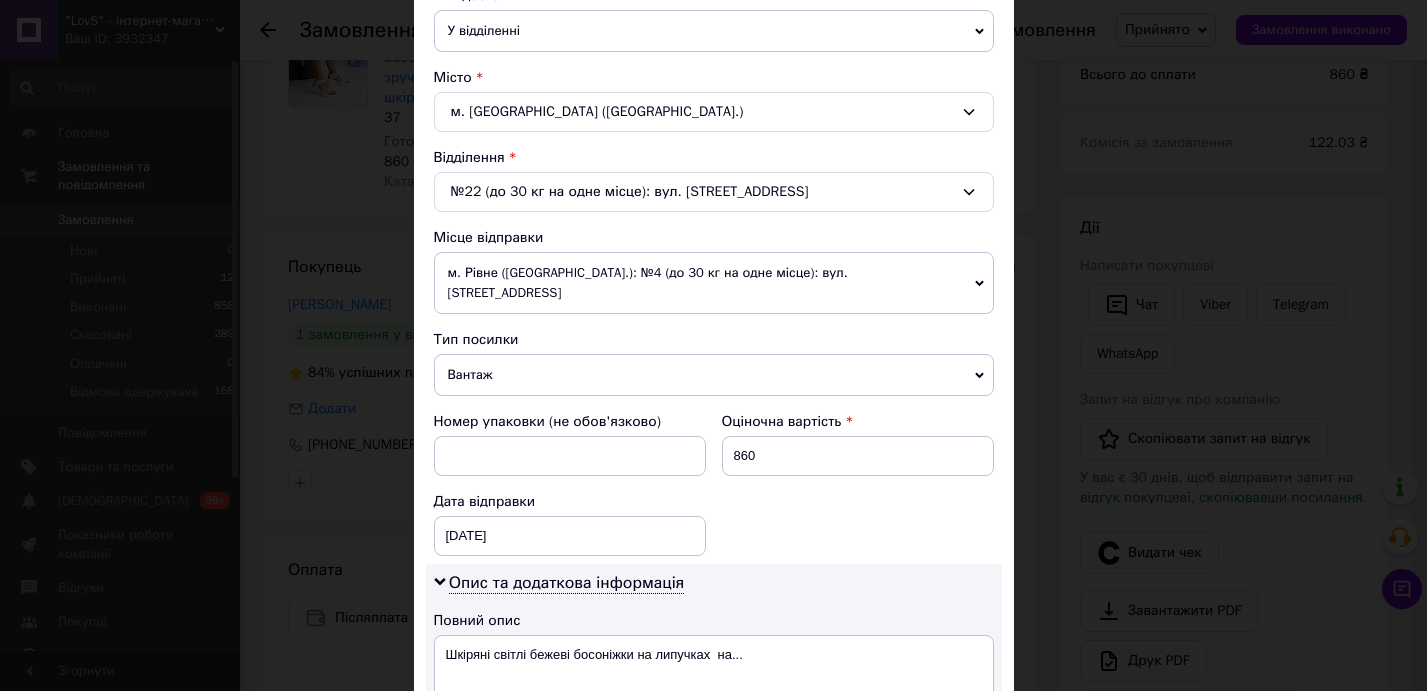 click on "м. Рівне ([GEOGRAPHIC_DATA].): №4 (до 30 кг на одне місце): вул. [STREET_ADDRESS]" at bounding box center (714, 283) 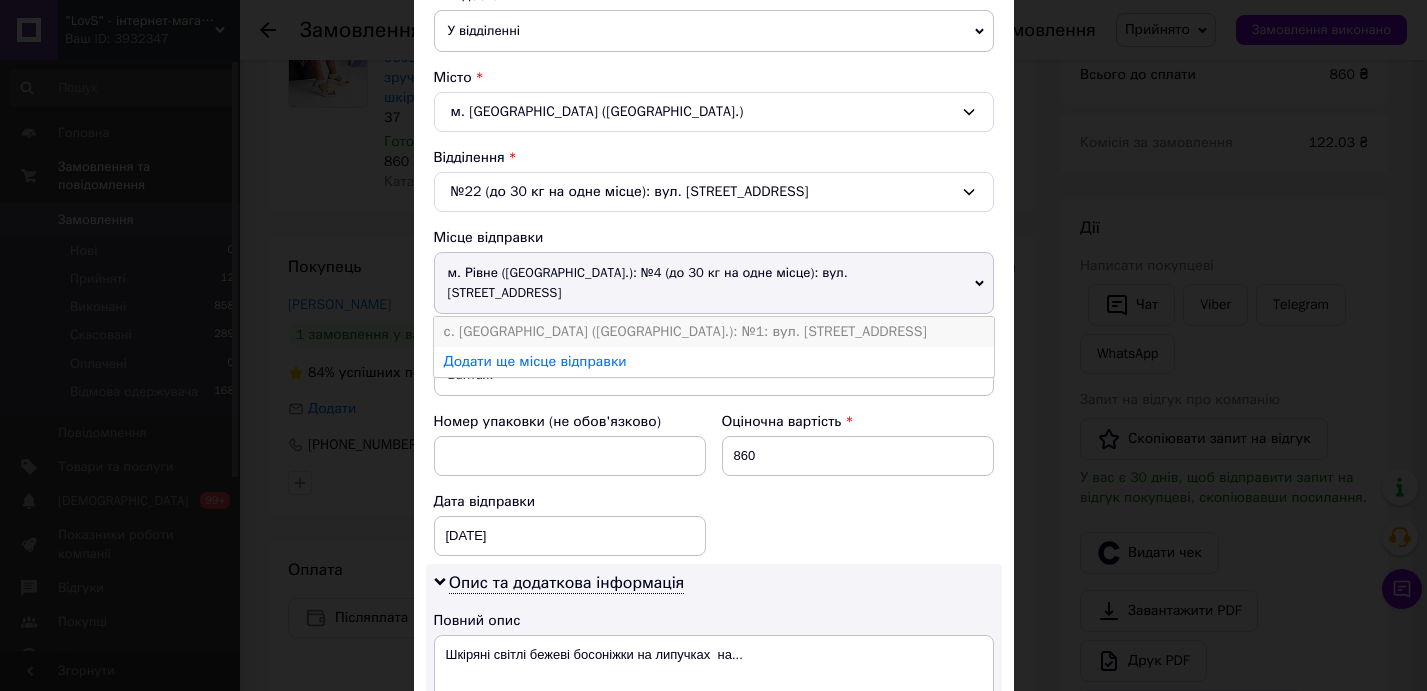 click on "с. [GEOGRAPHIC_DATA] ([GEOGRAPHIC_DATA].): №1: вул. [STREET_ADDRESS]" at bounding box center (714, 332) 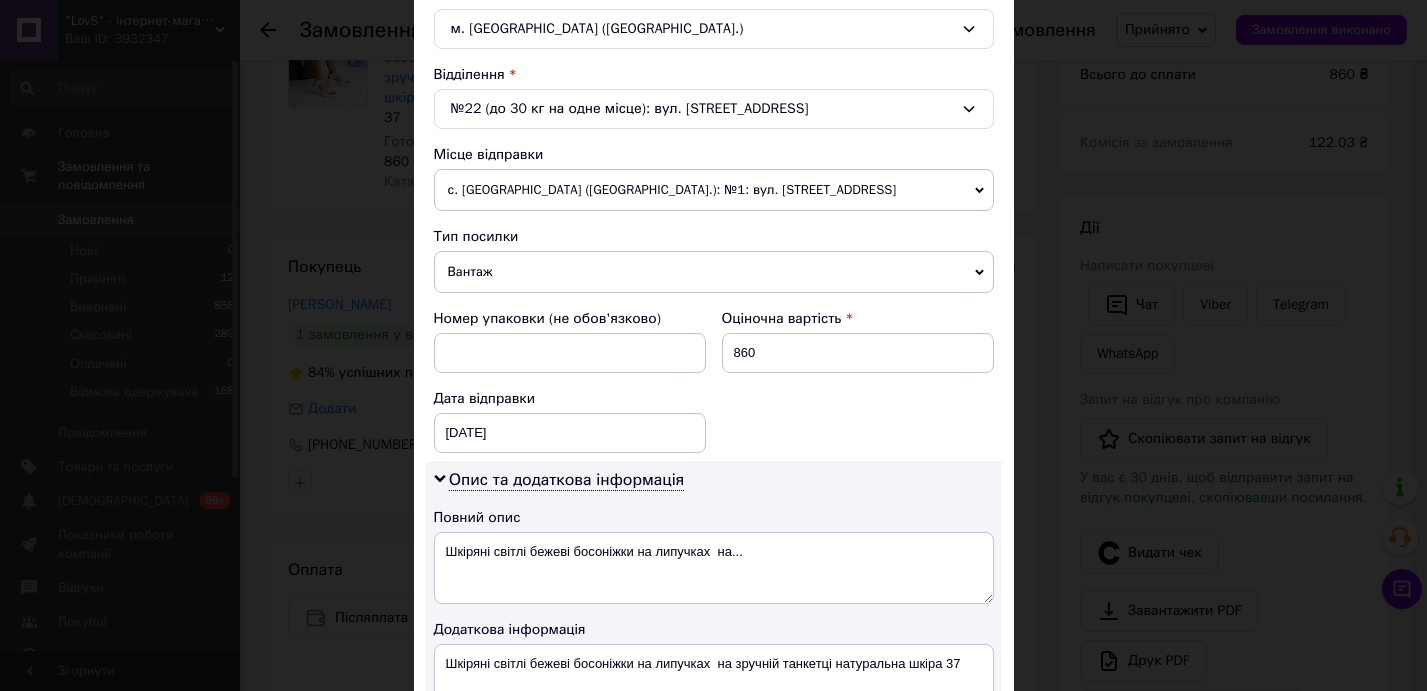 scroll, scrollTop: 614, scrollLeft: 0, axis: vertical 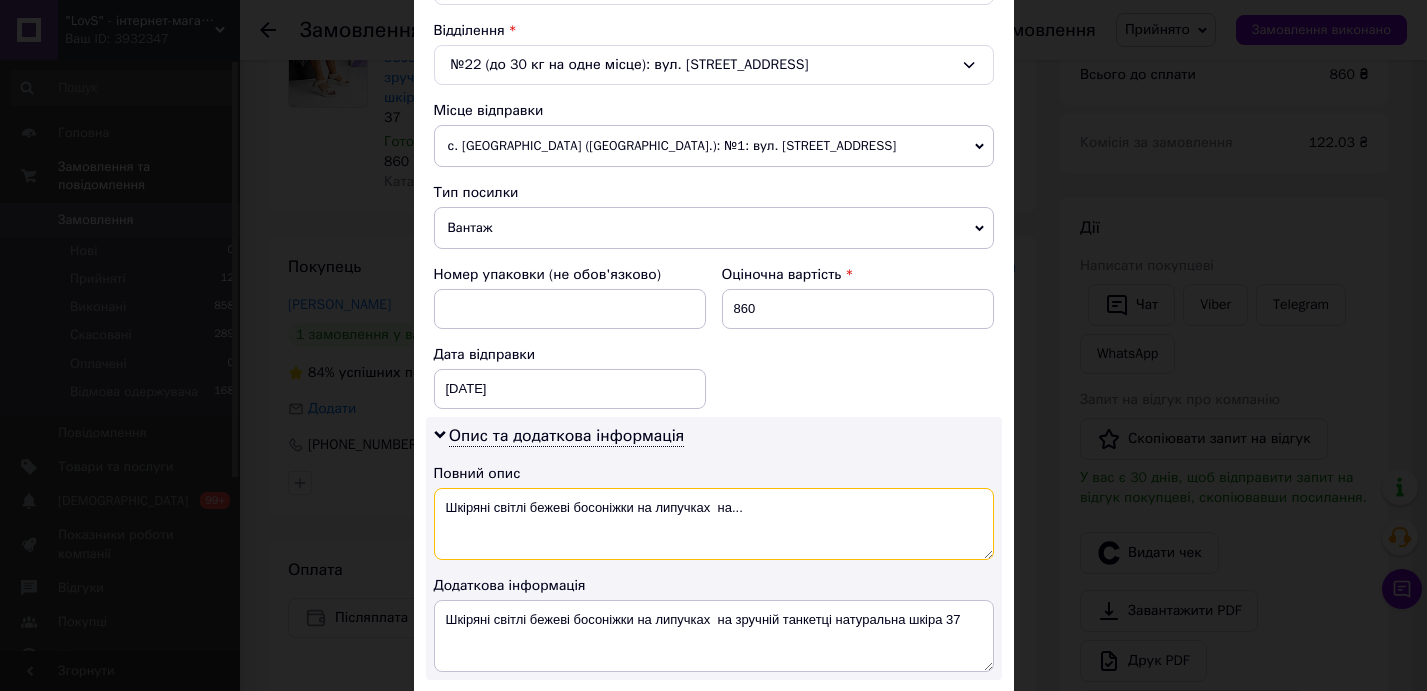 click on "Шкіряні світлі бежеві босоніжки на липучках  на..." at bounding box center (714, 524) 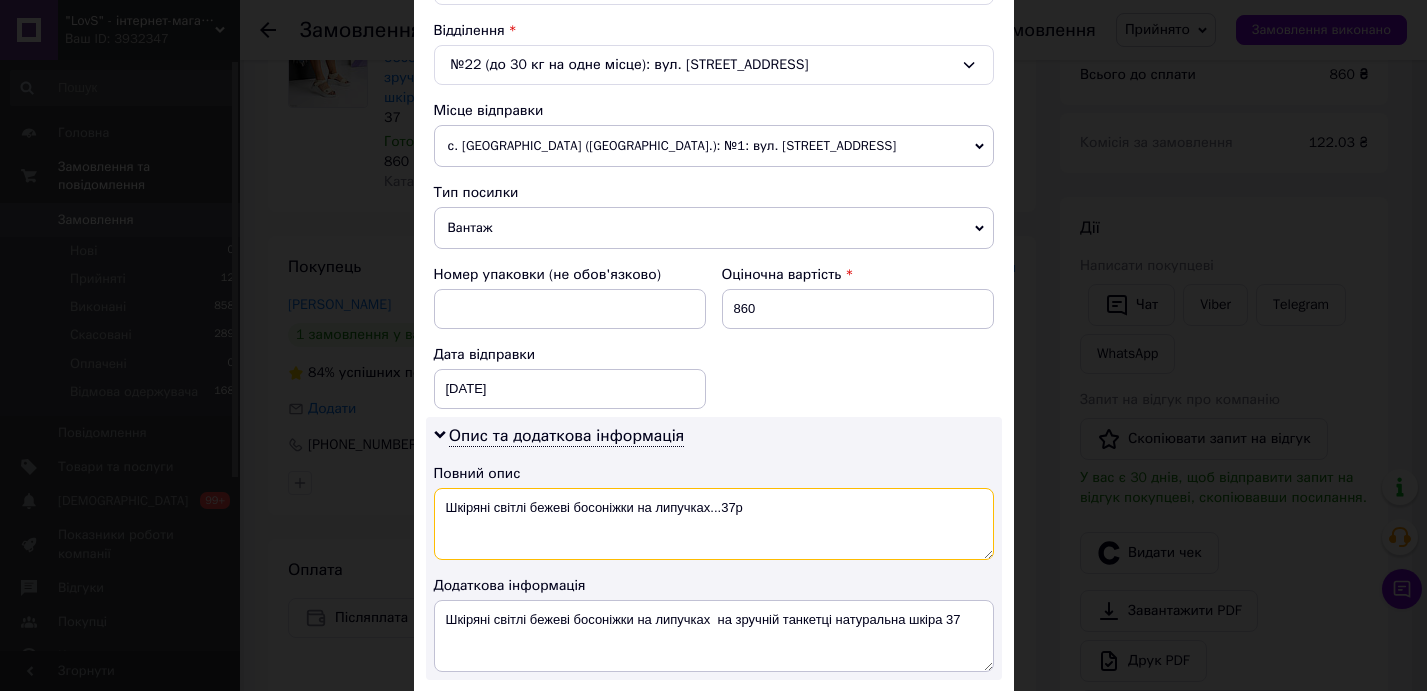 drag, startPoint x: 439, startPoint y: 506, endPoint x: 778, endPoint y: 510, distance: 339.0236 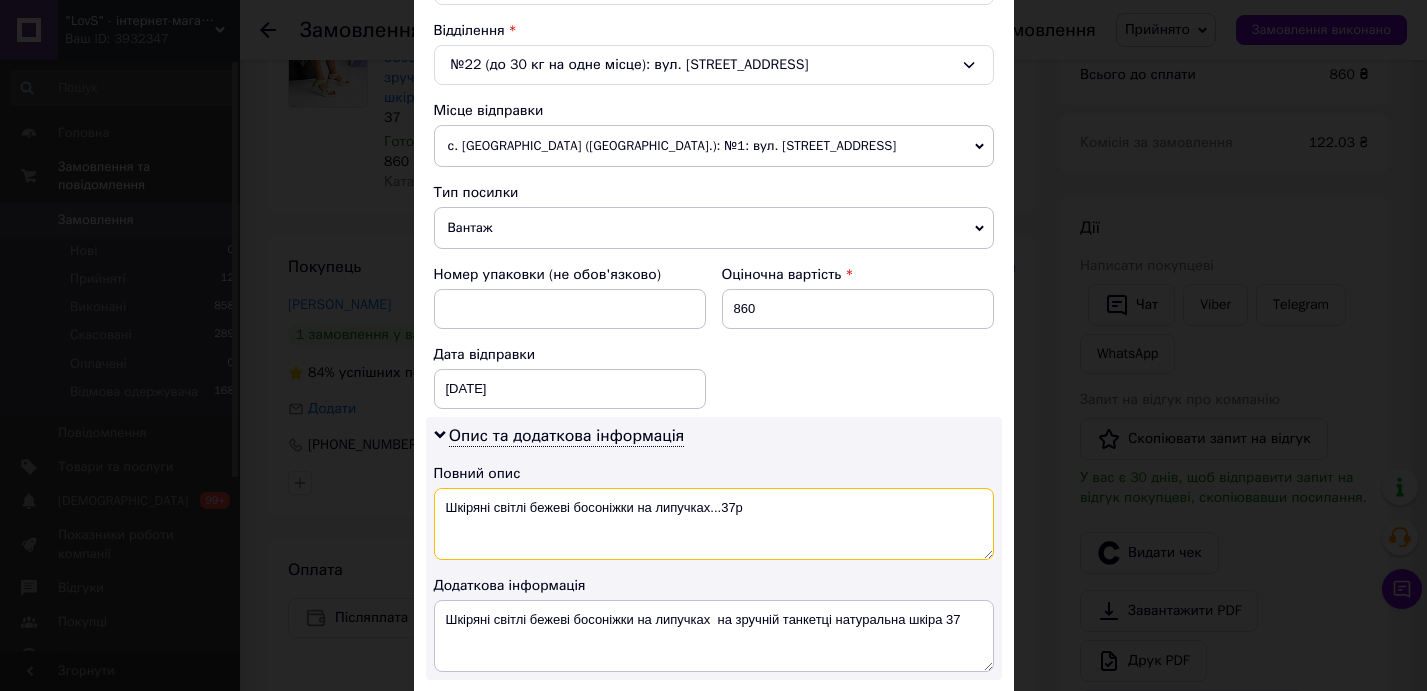 type on "Шкіряні світлі бежеві босоніжки на липучках...37р" 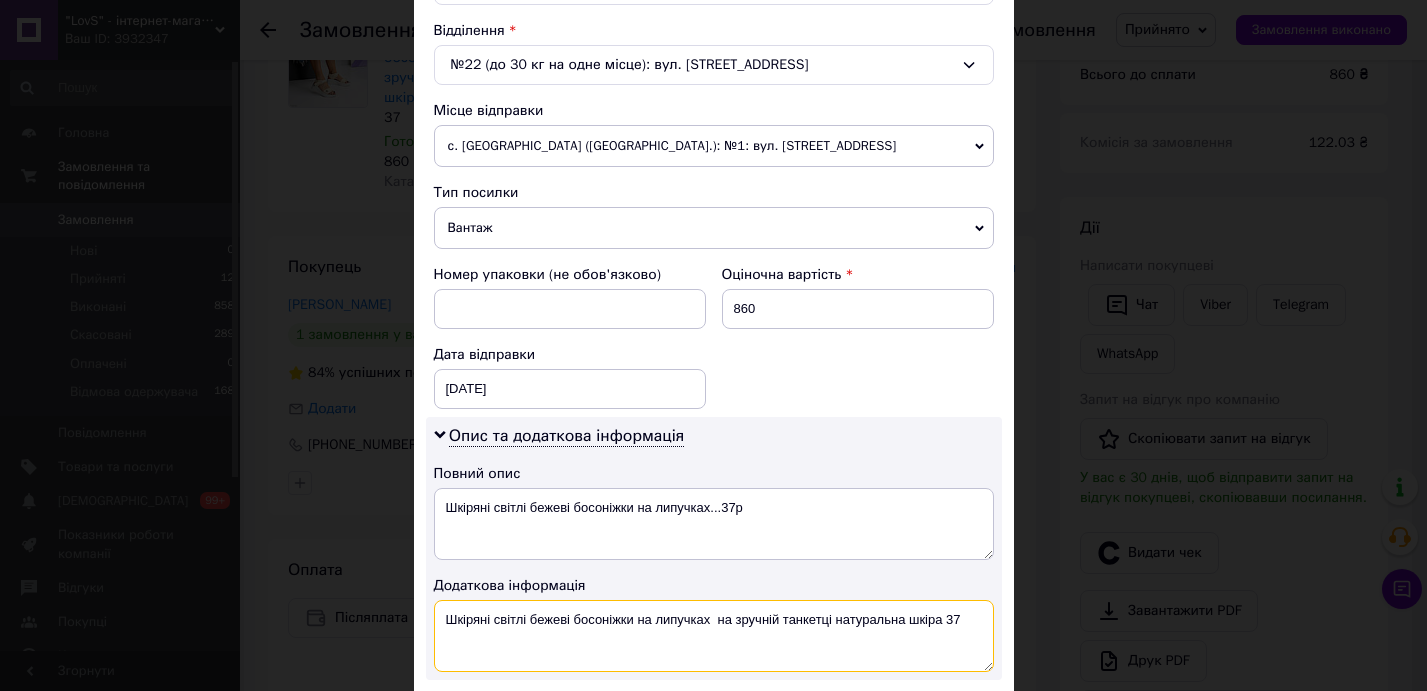 drag, startPoint x: 442, startPoint y: 620, endPoint x: 970, endPoint y: 615, distance: 528.0237 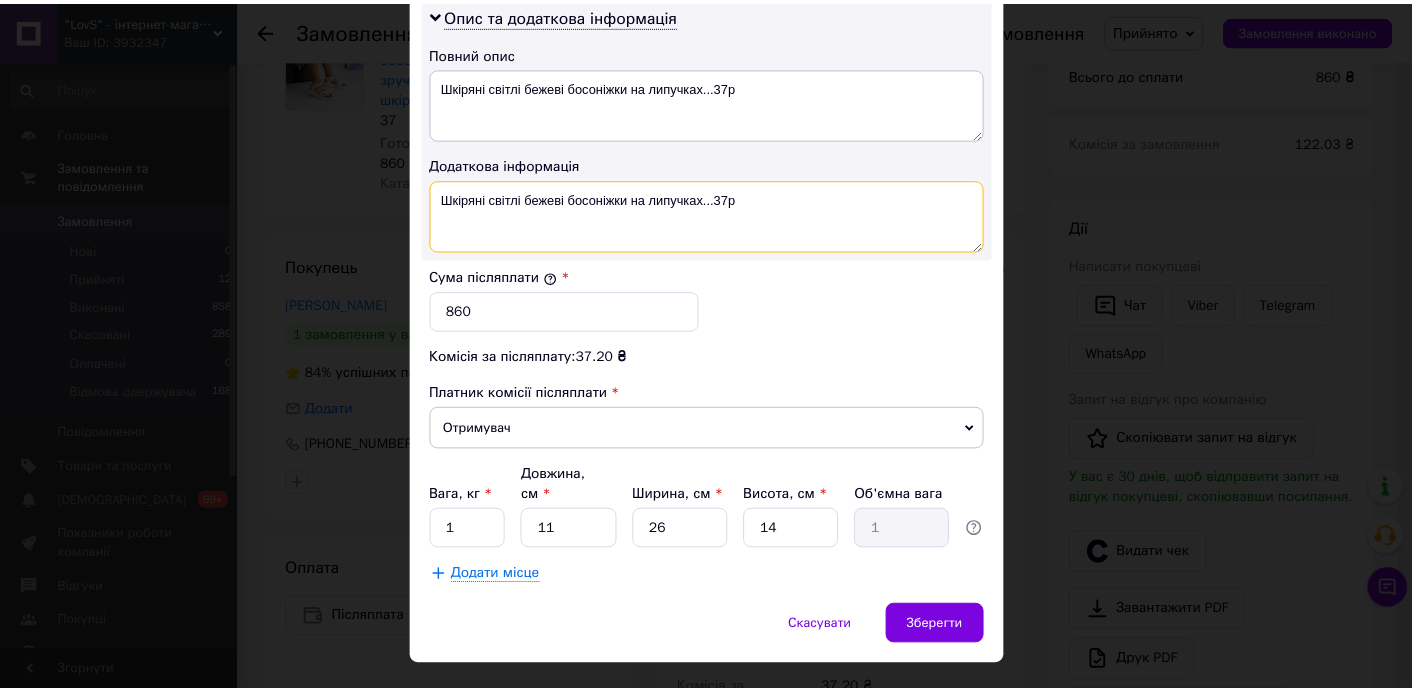 scroll, scrollTop: 1079, scrollLeft: 0, axis: vertical 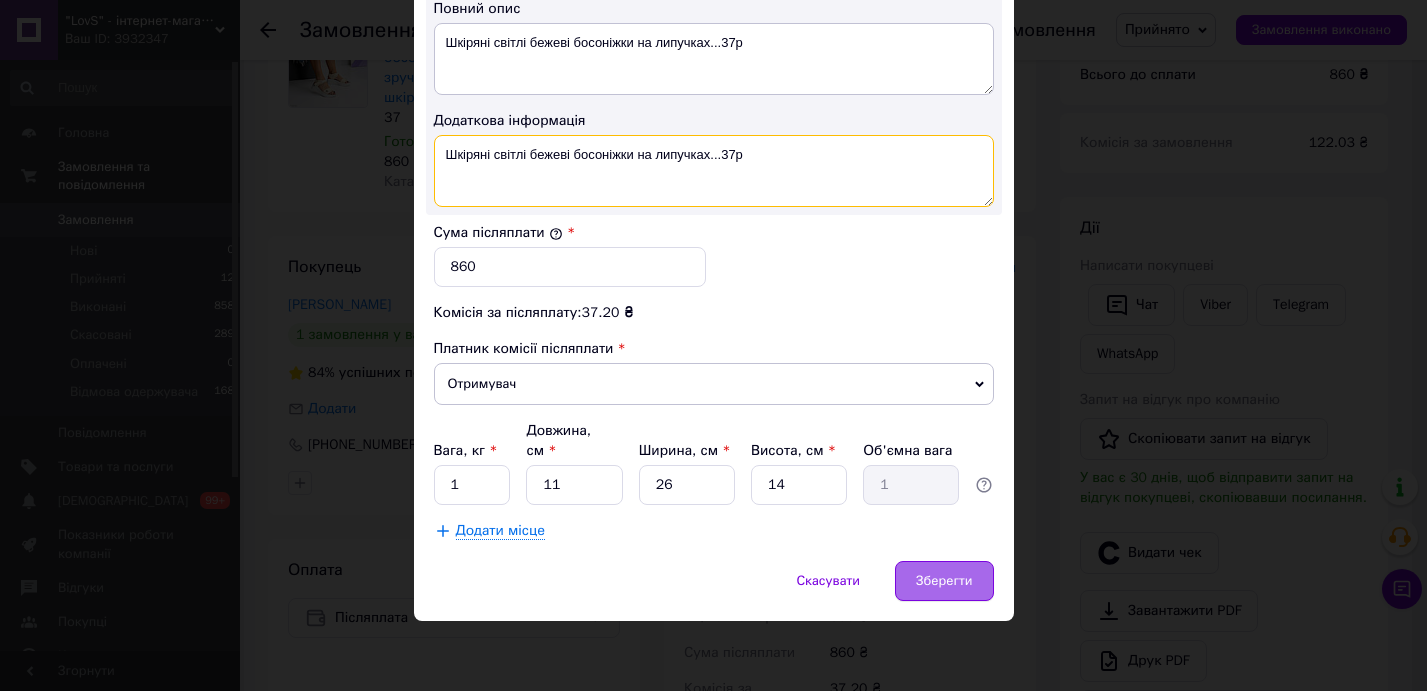 type on "Шкіряні світлі бежеві босоніжки на липучках...37р" 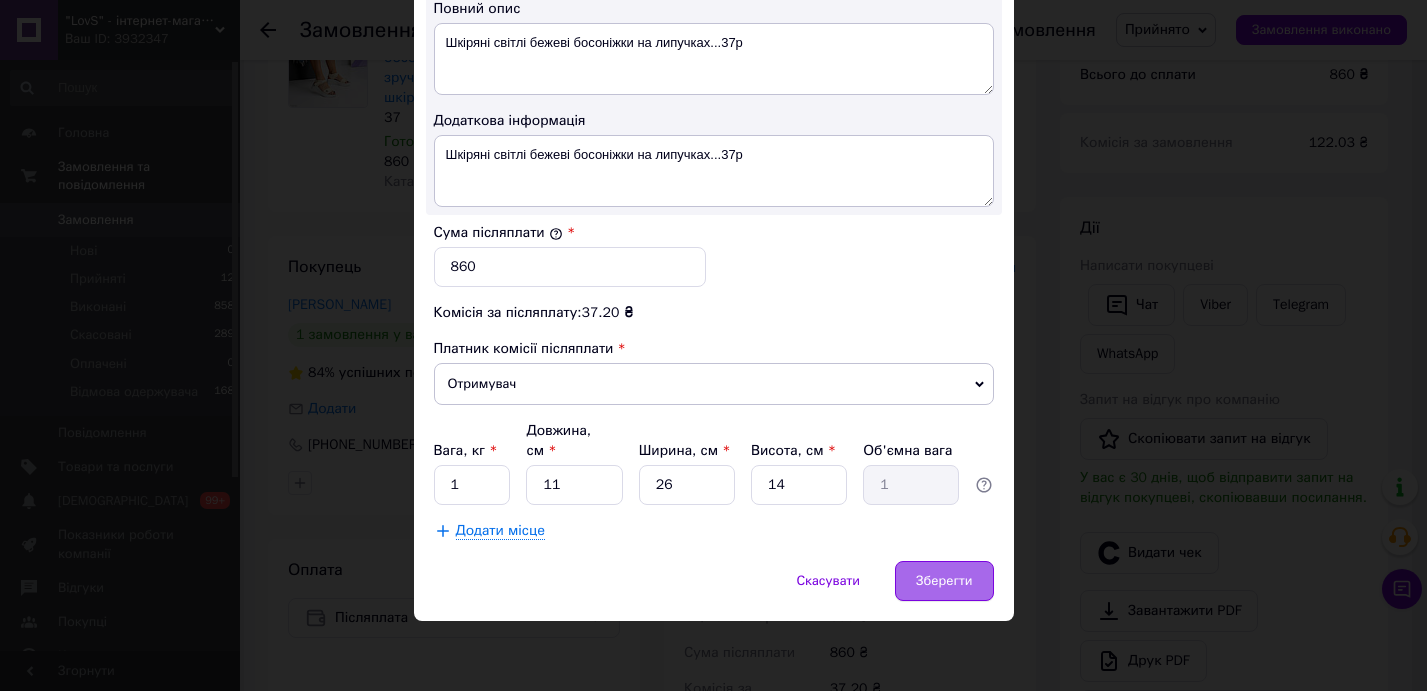 click on "Зберегти" at bounding box center [944, 581] 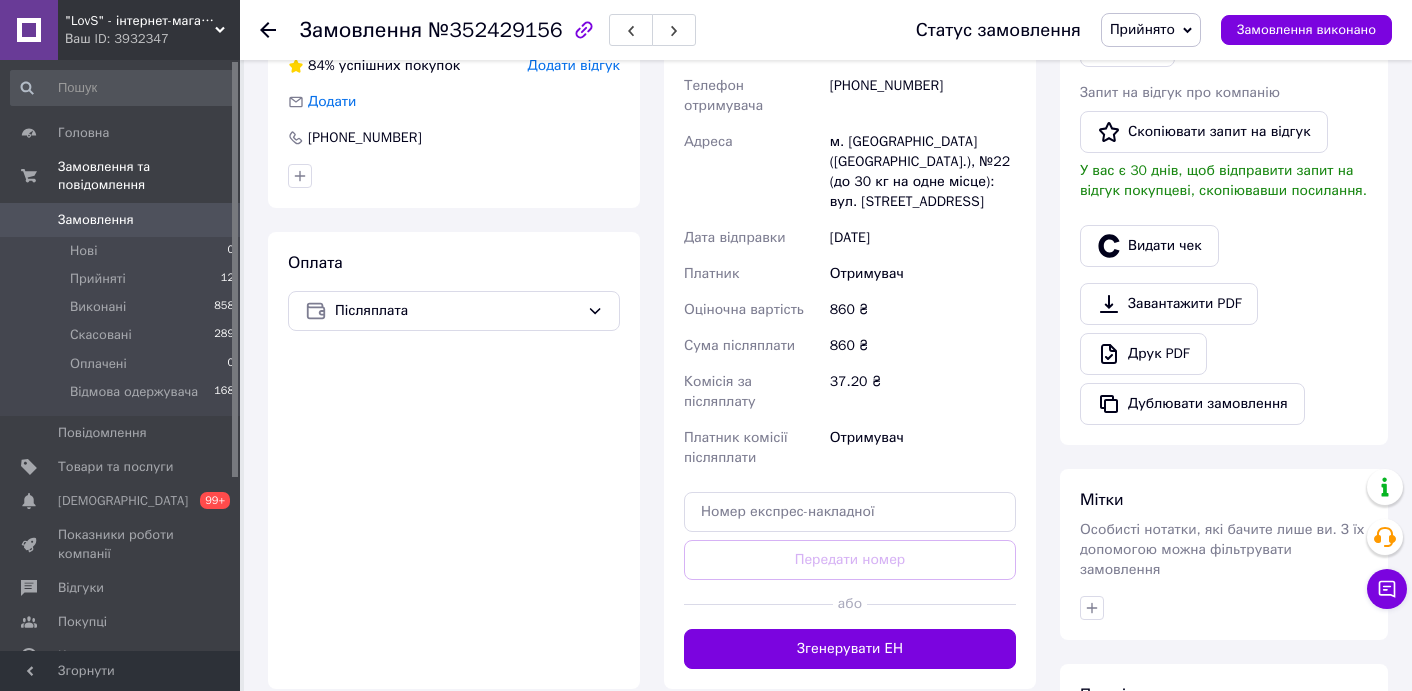 scroll, scrollTop: 516, scrollLeft: 0, axis: vertical 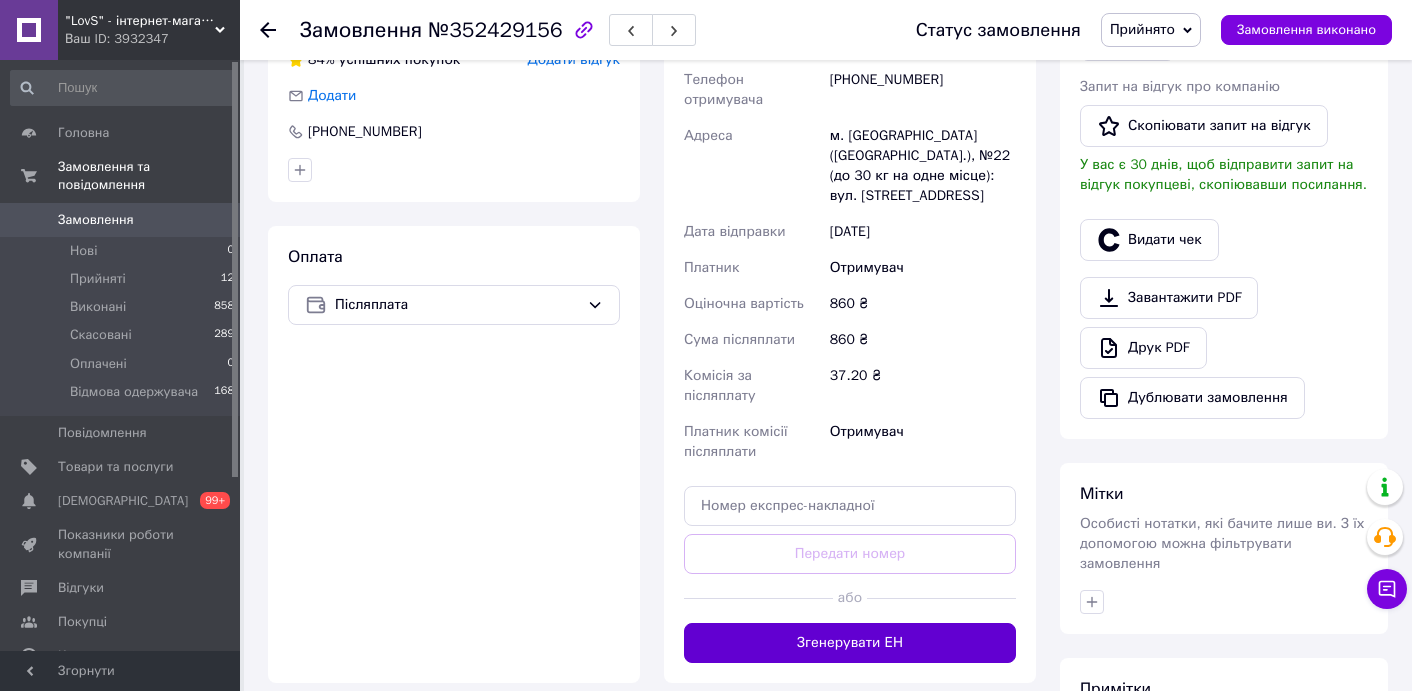 drag, startPoint x: 887, startPoint y: 643, endPoint x: 897, endPoint y: 634, distance: 13.453624 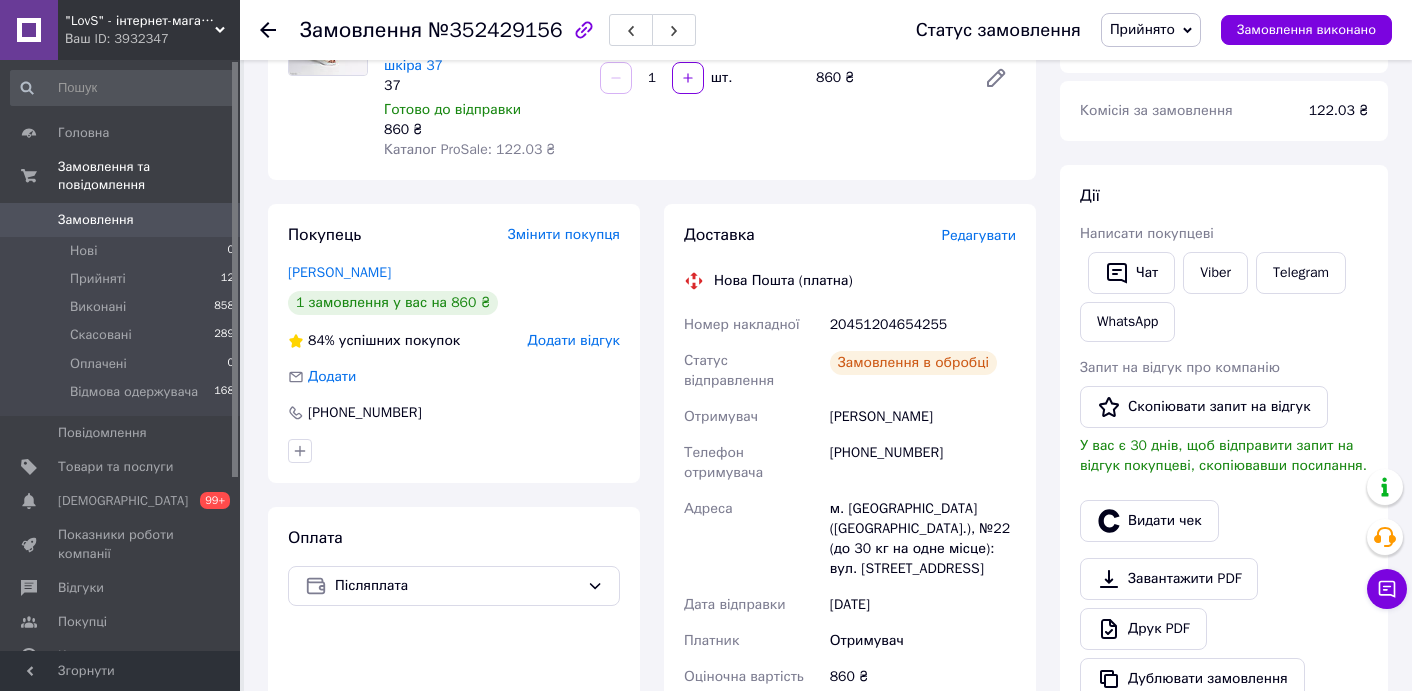 scroll, scrollTop: 227, scrollLeft: 0, axis: vertical 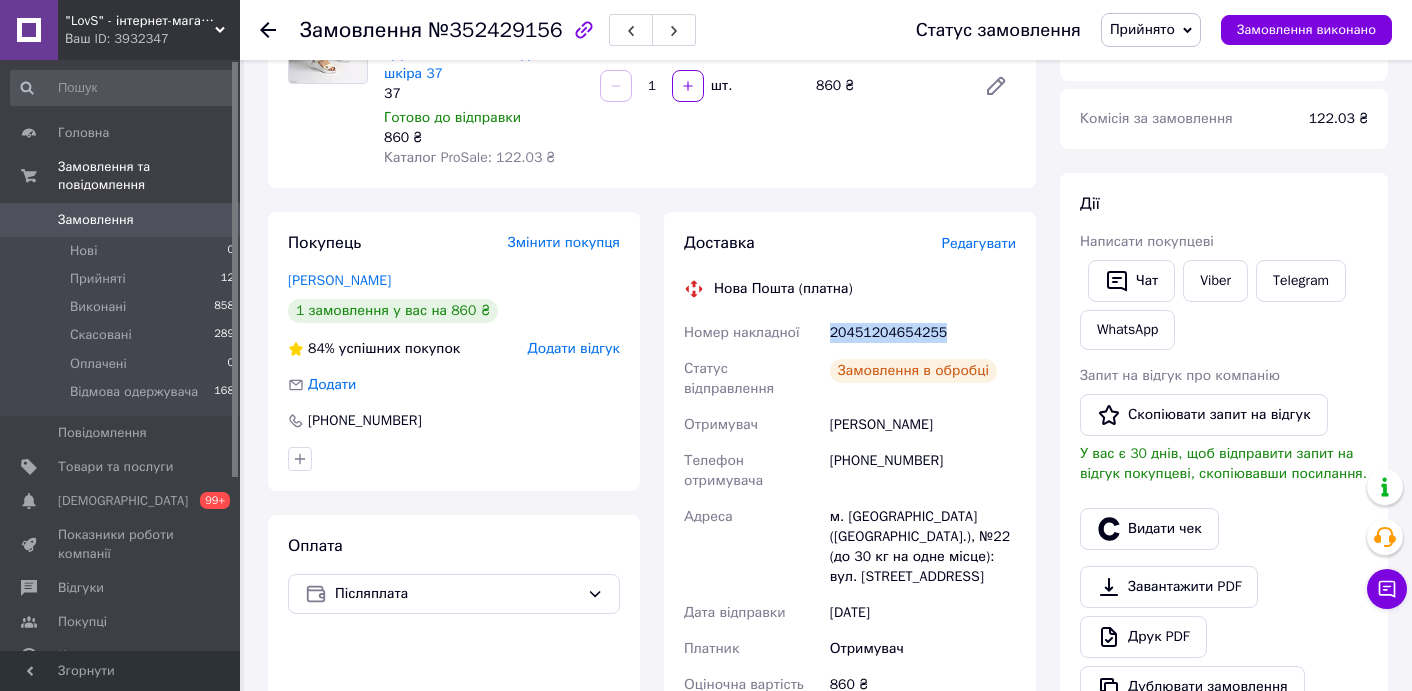 copy on "20451204654255" 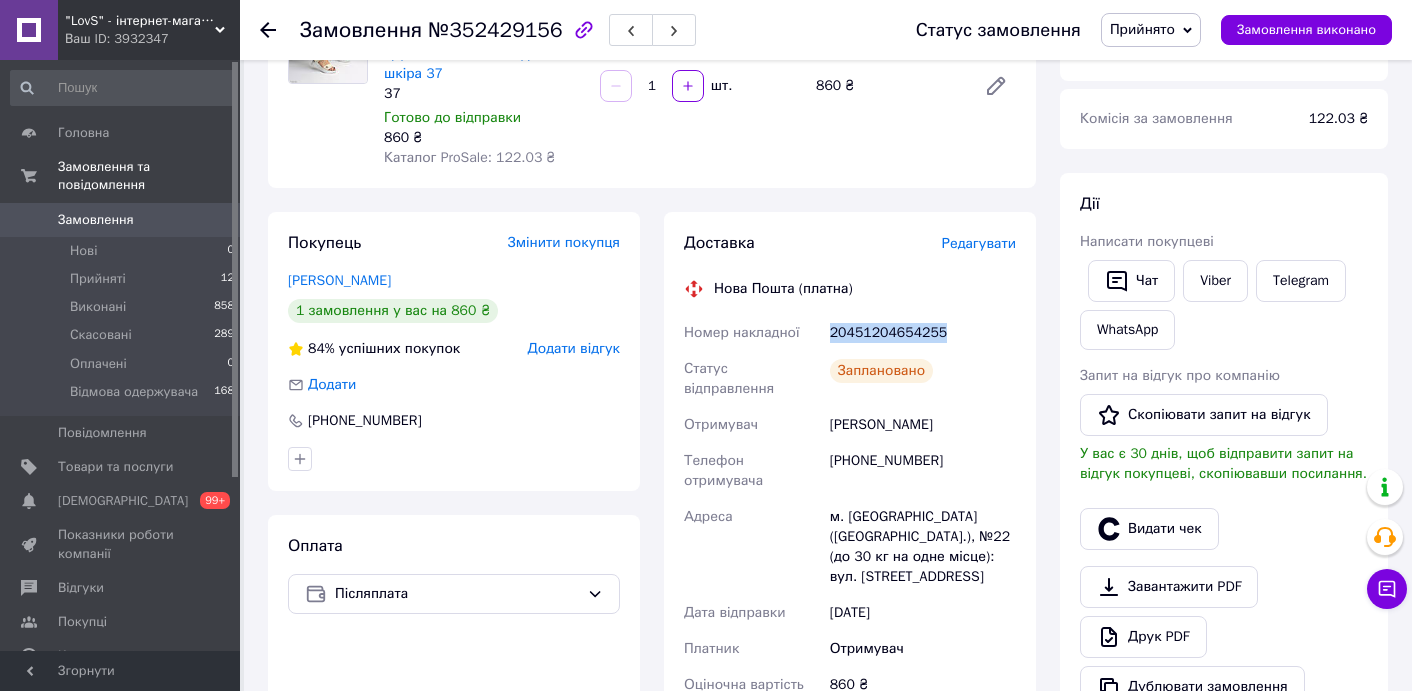 copy on "20451204654255" 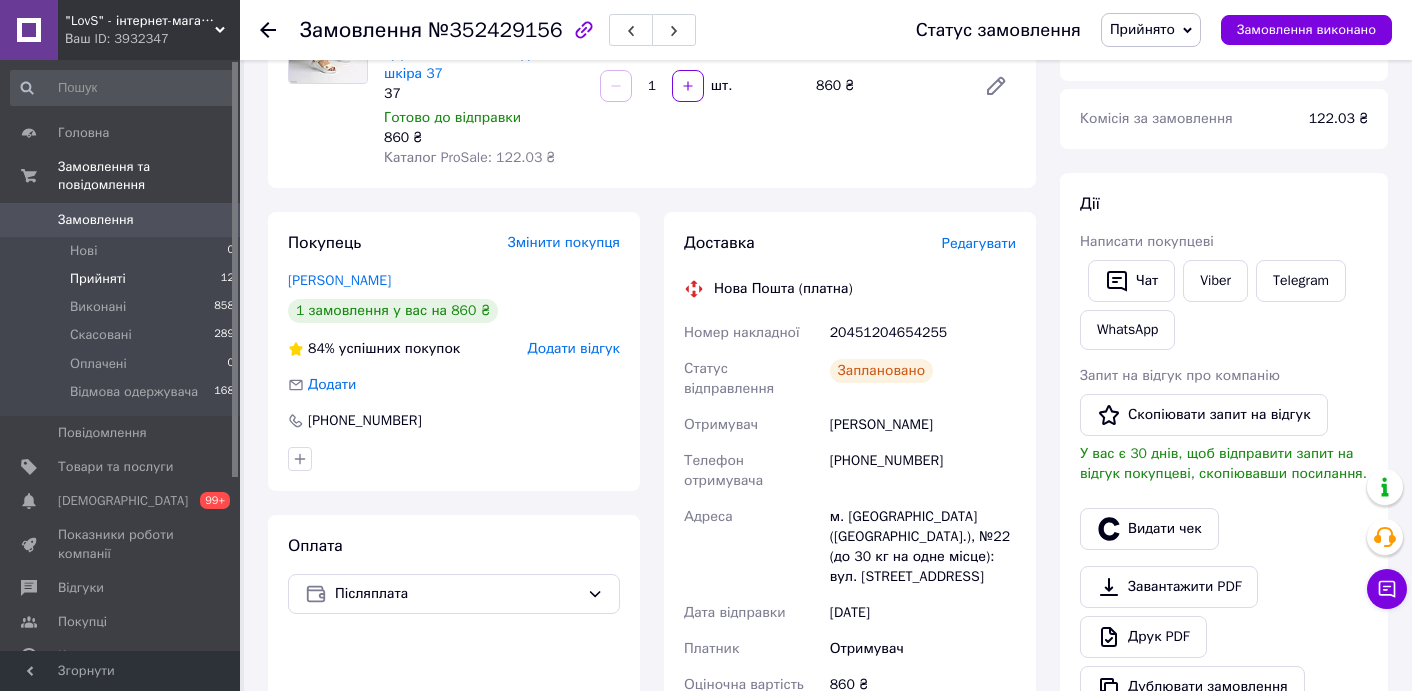 click on "Прийняті" at bounding box center (98, 279) 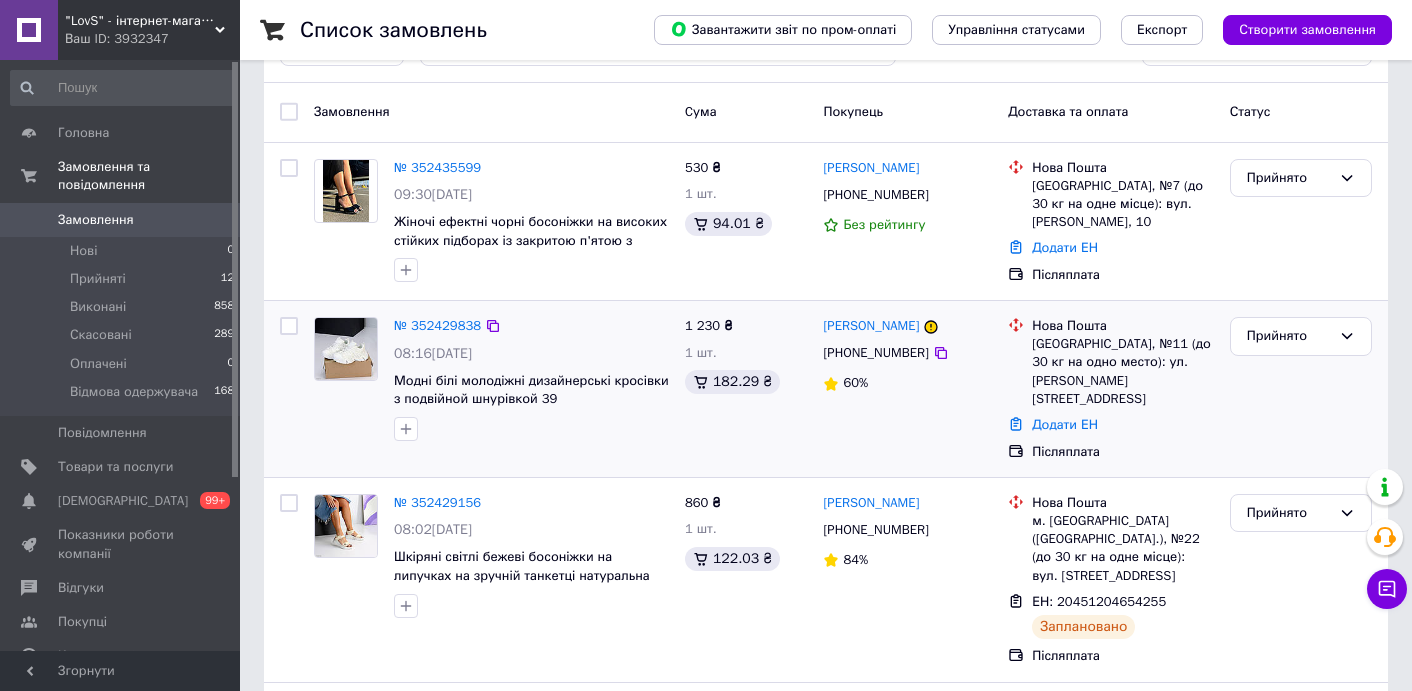 scroll, scrollTop: 79, scrollLeft: 0, axis: vertical 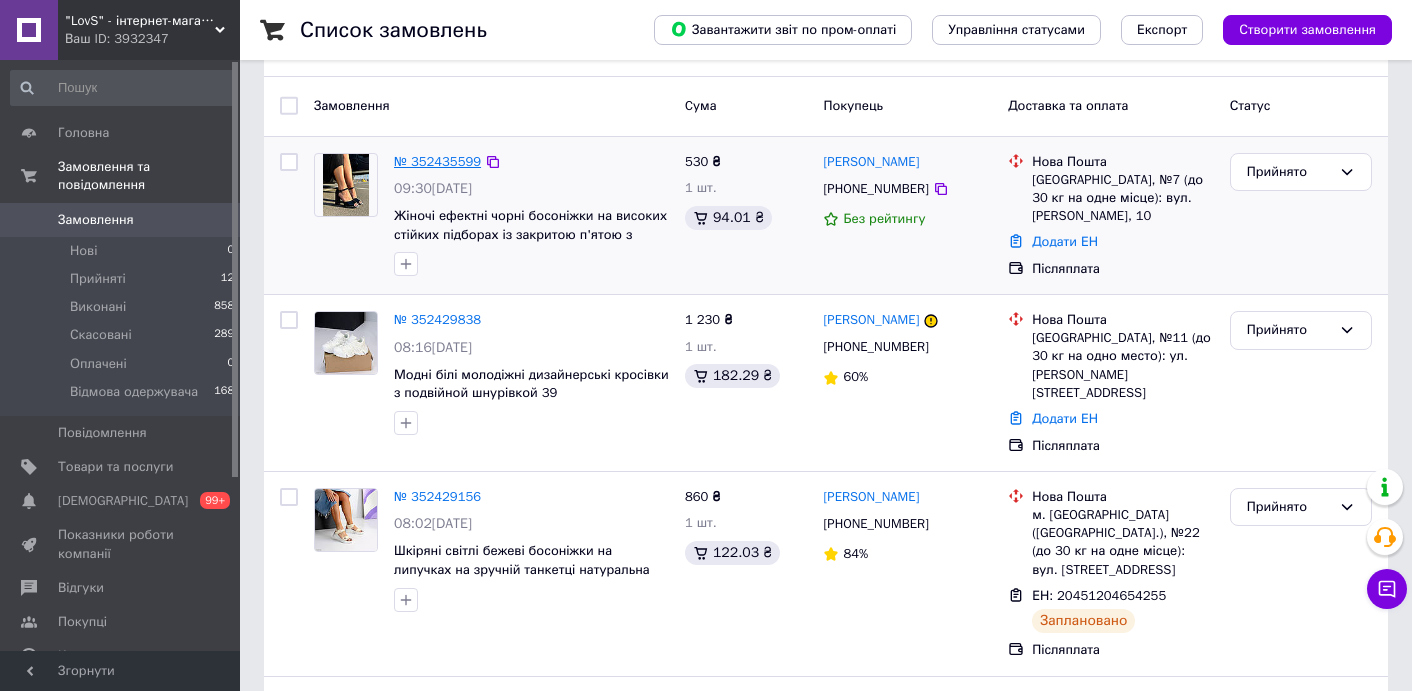click on "№ 352435599" at bounding box center (437, 161) 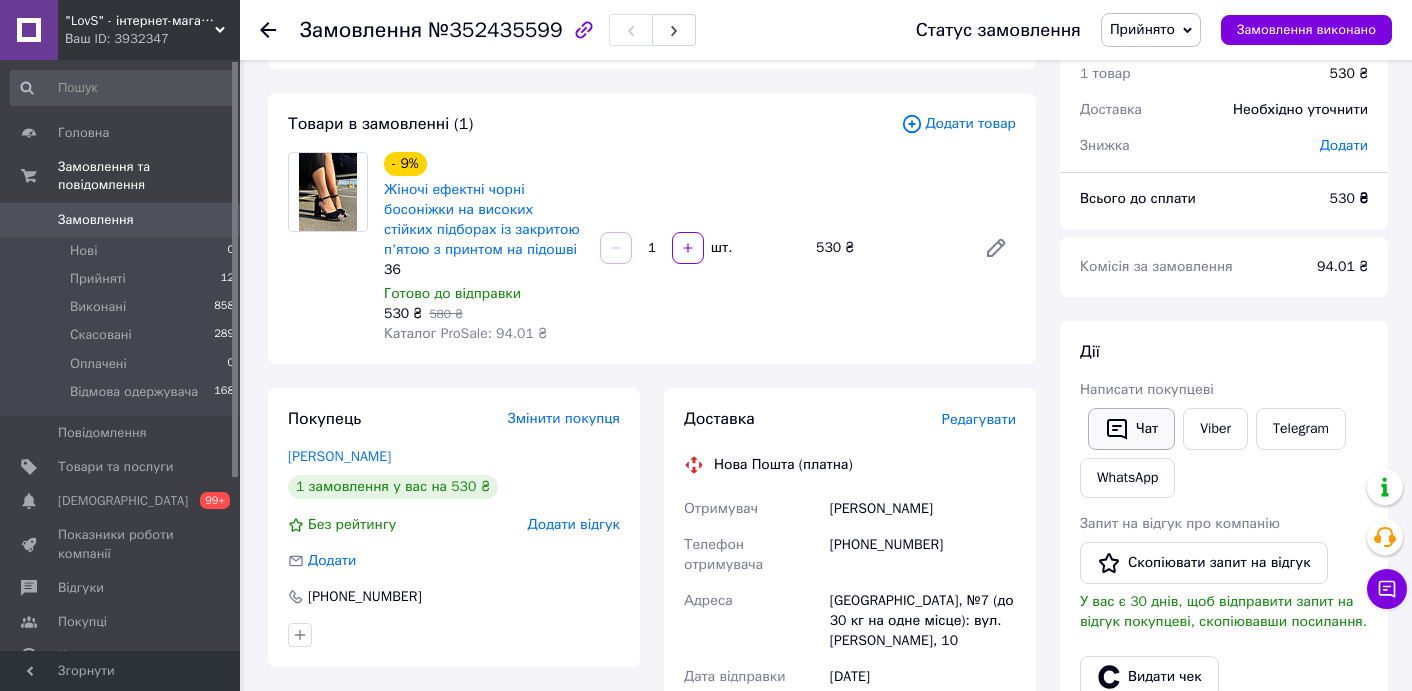 click on "Чат" at bounding box center [1131, 429] 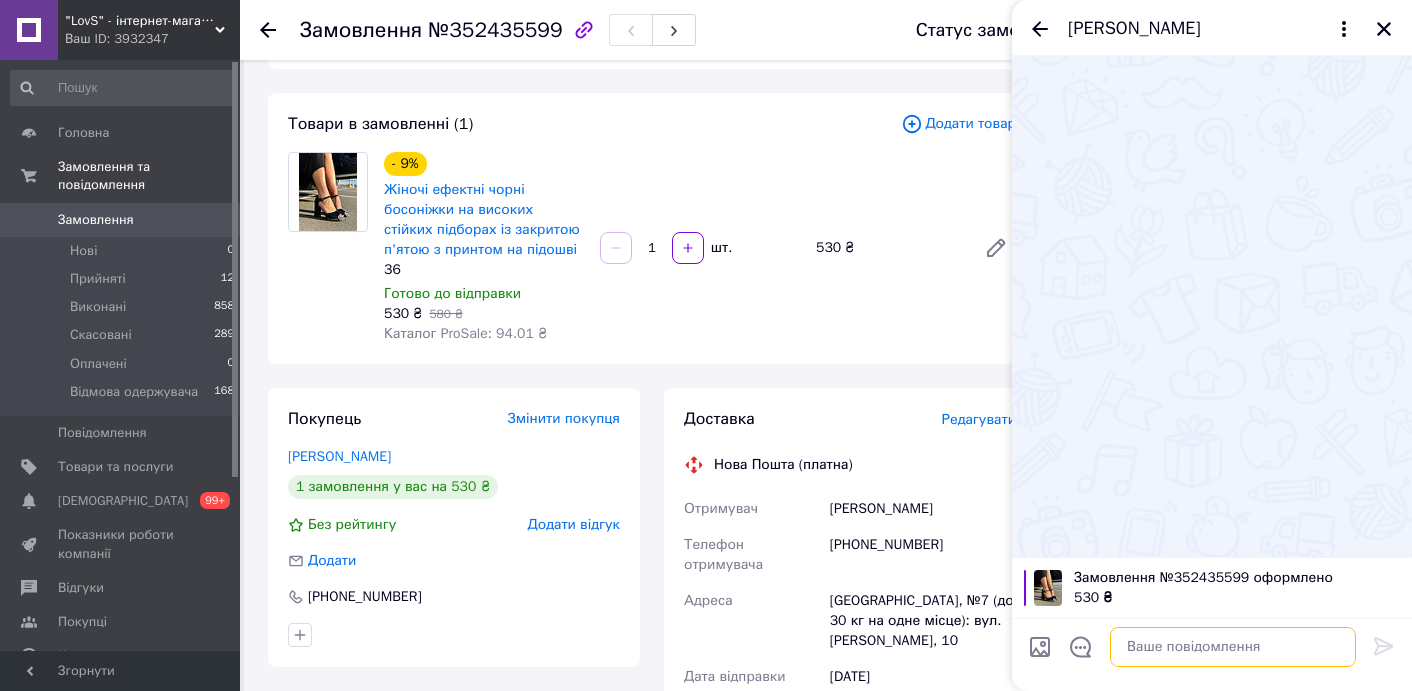 click at bounding box center (1233, 647) 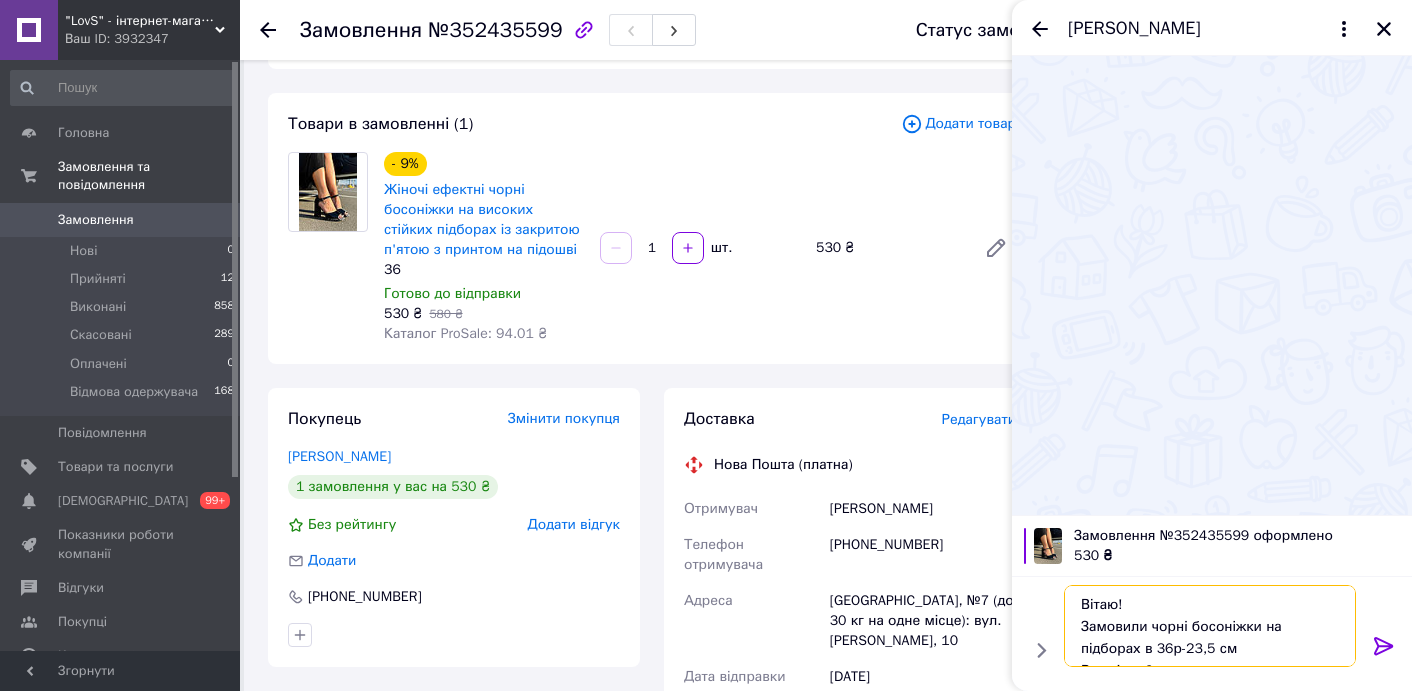 scroll, scrollTop: 13, scrollLeft: 0, axis: vertical 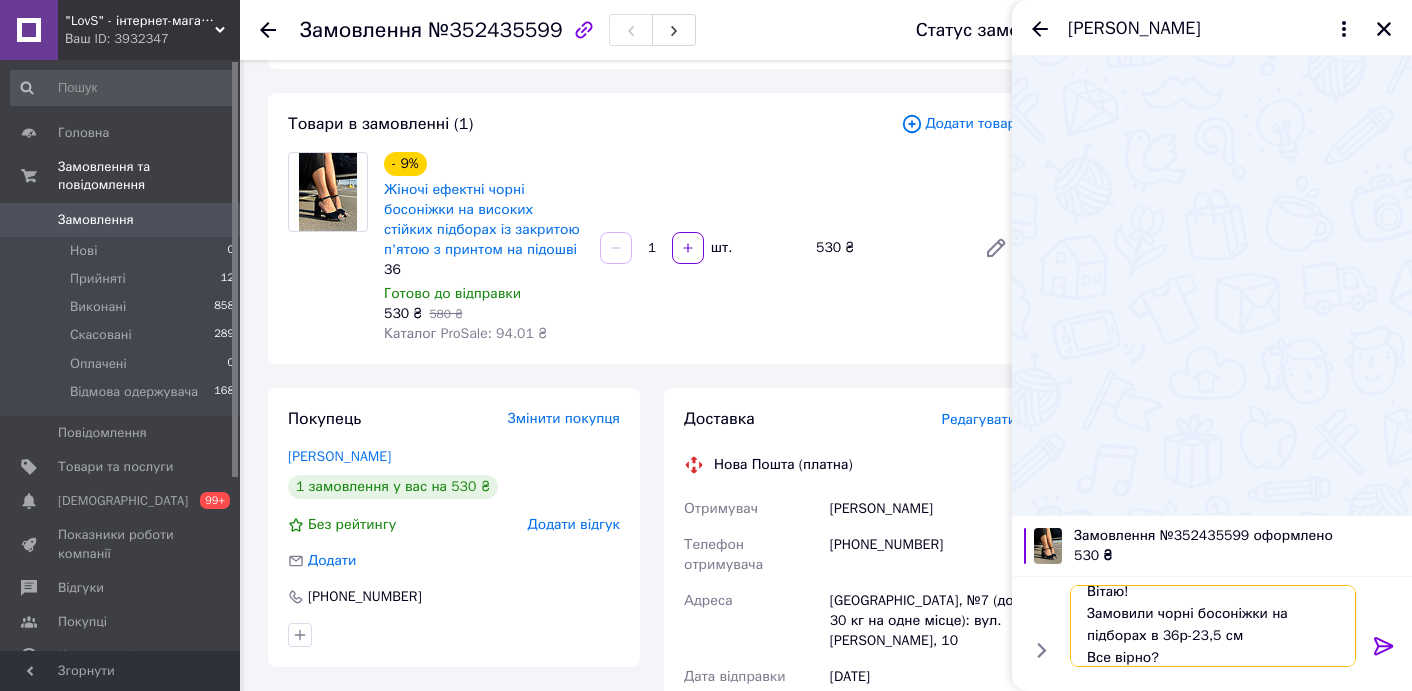 type on "Вітаю!
Замовили чорні босоніжки на підборах в 36р-23,5 см
Все вірно?" 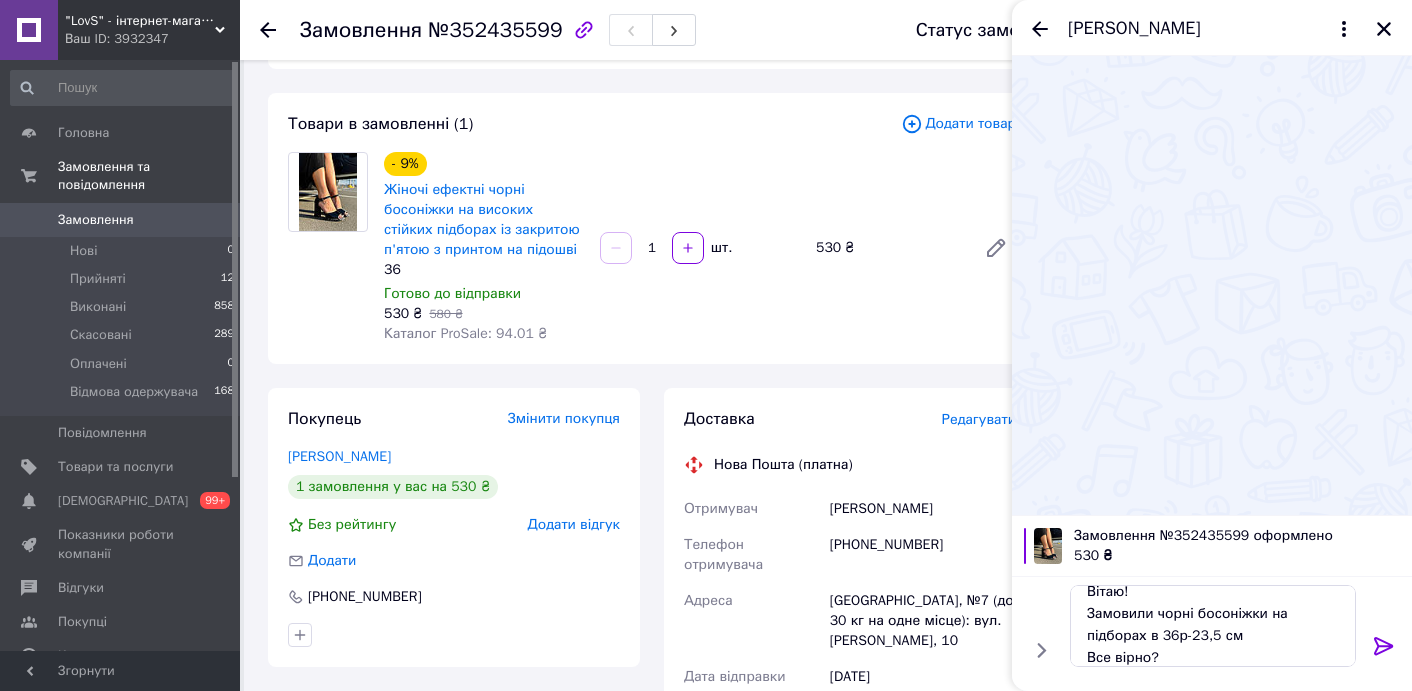 click 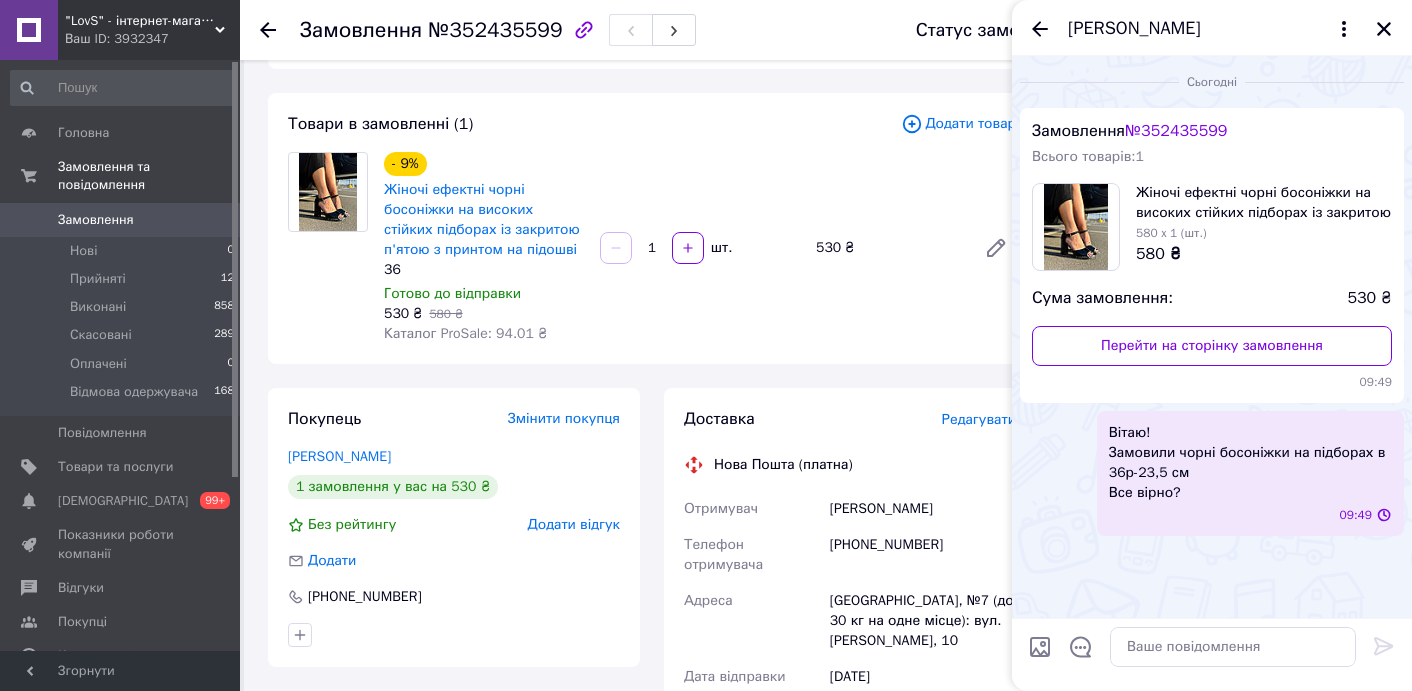 scroll, scrollTop: 0, scrollLeft: 0, axis: both 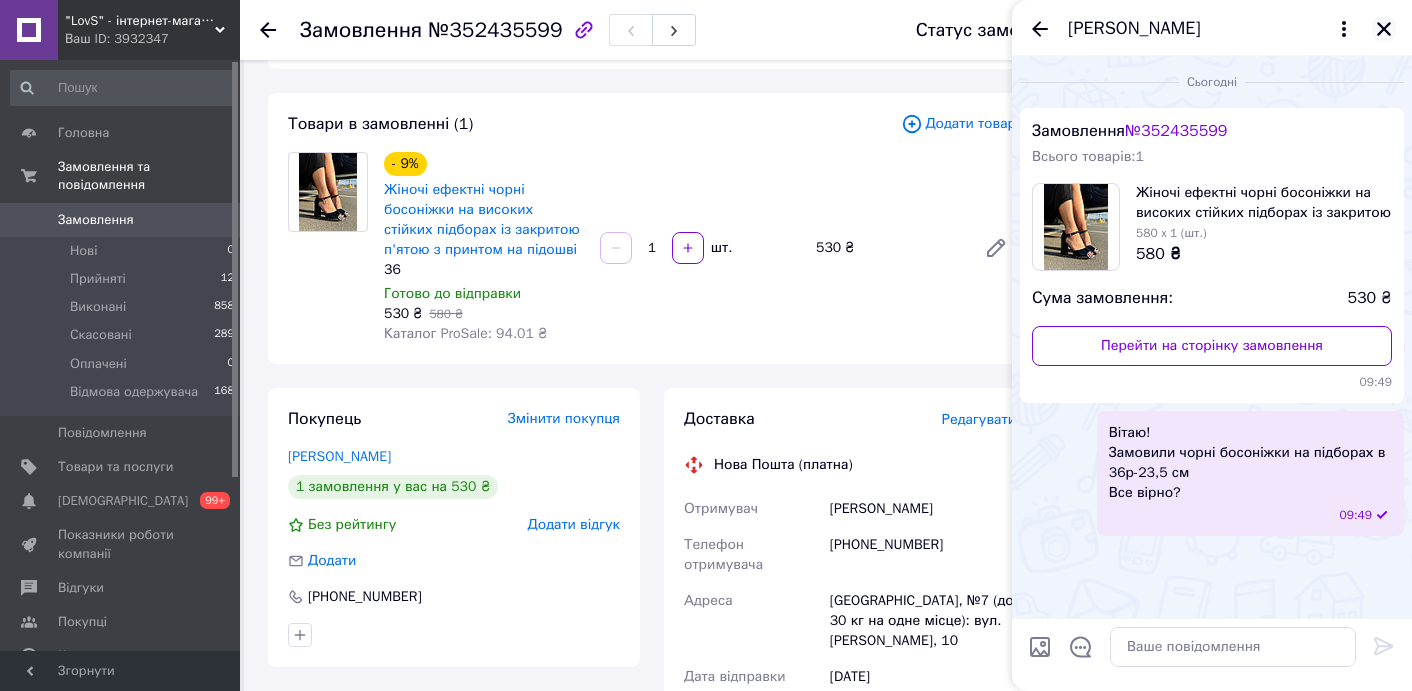 click 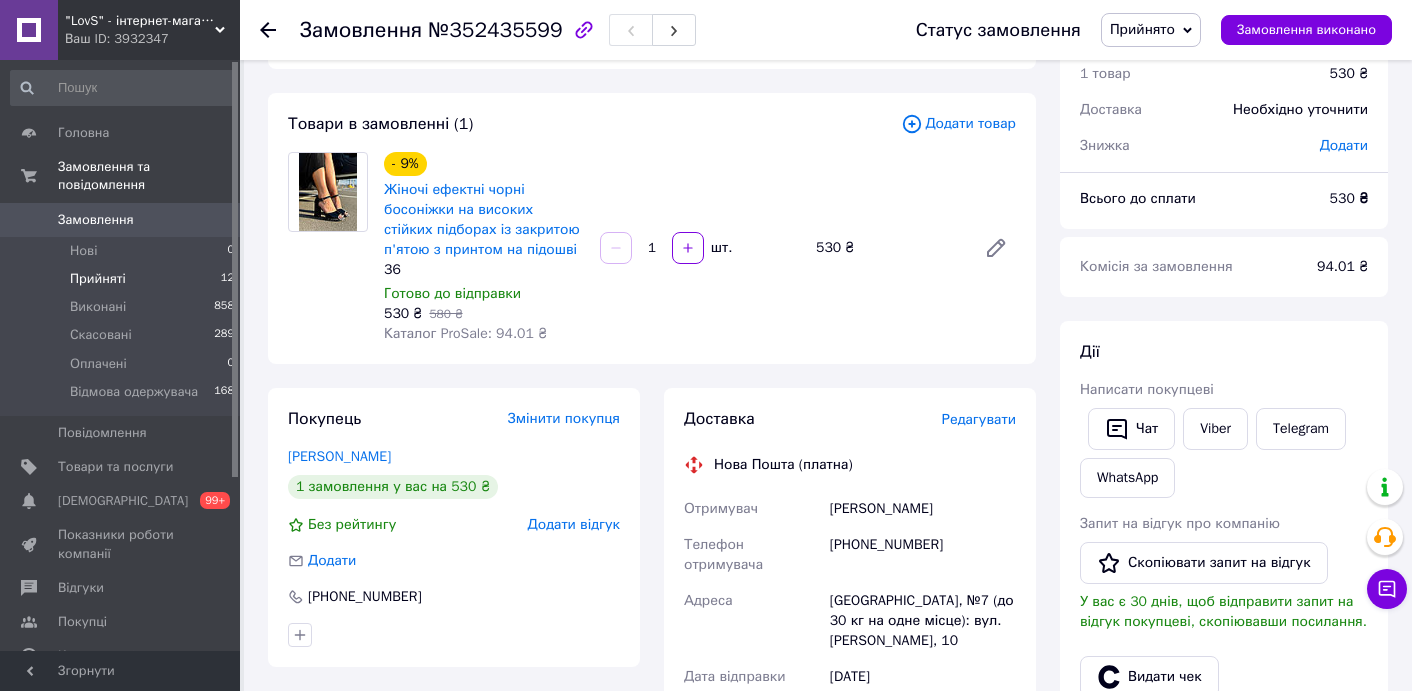 click on "Прийняті" at bounding box center (98, 279) 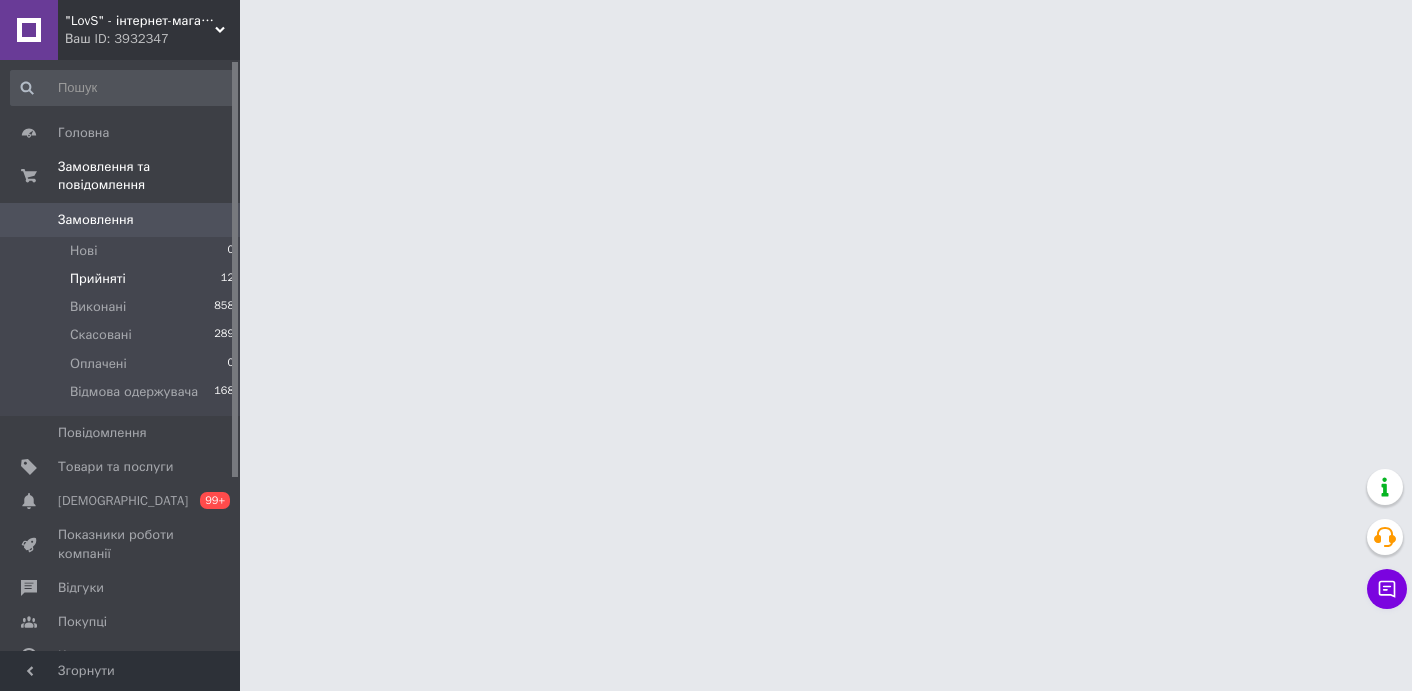 scroll, scrollTop: 0, scrollLeft: 0, axis: both 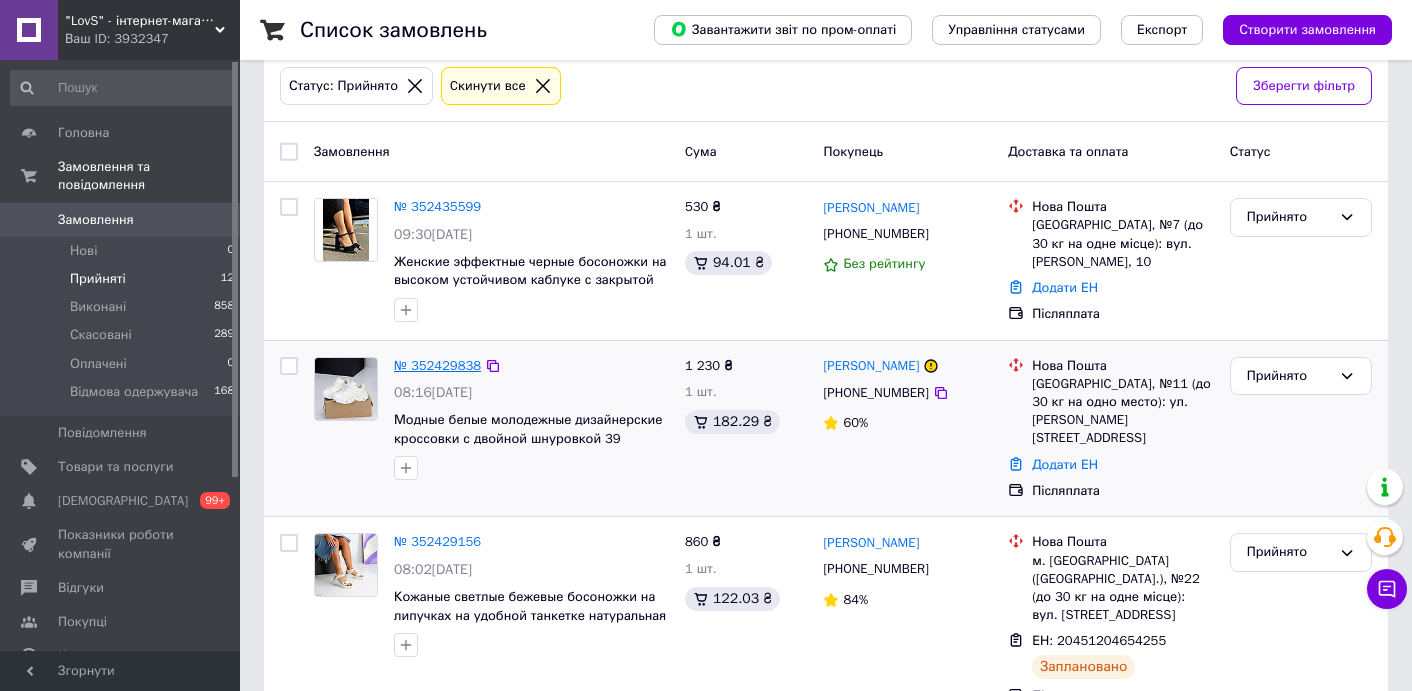 click on "№ 352429838" at bounding box center (437, 365) 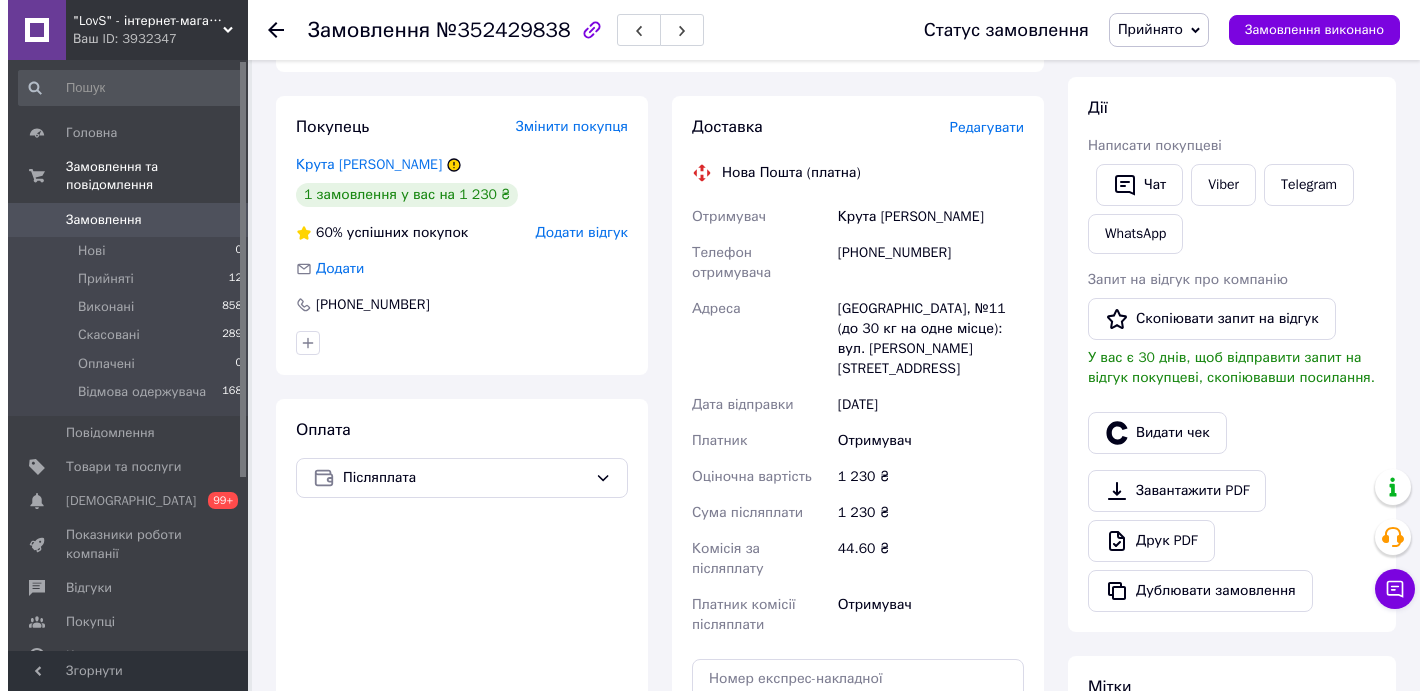 scroll, scrollTop: 281, scrollLeft: 0, axis: vertical 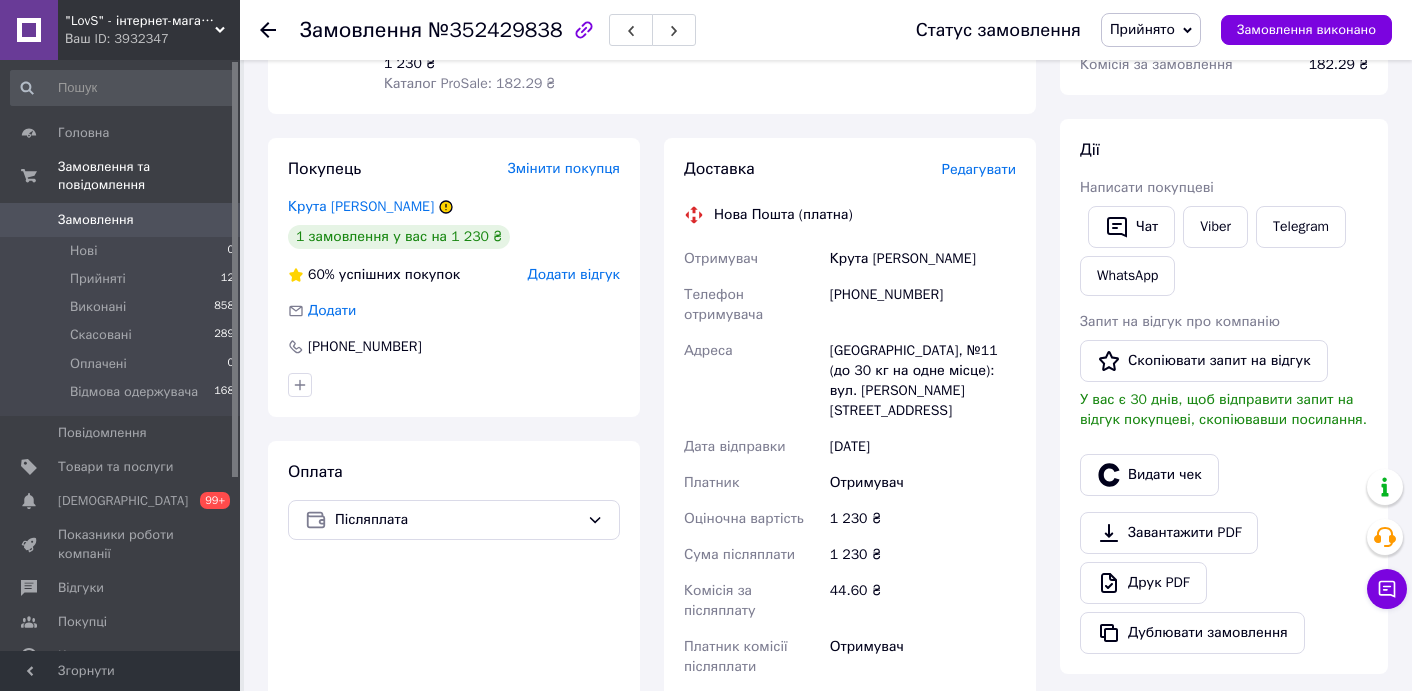 click on "Редагувати" at bounding box center [979, 169] 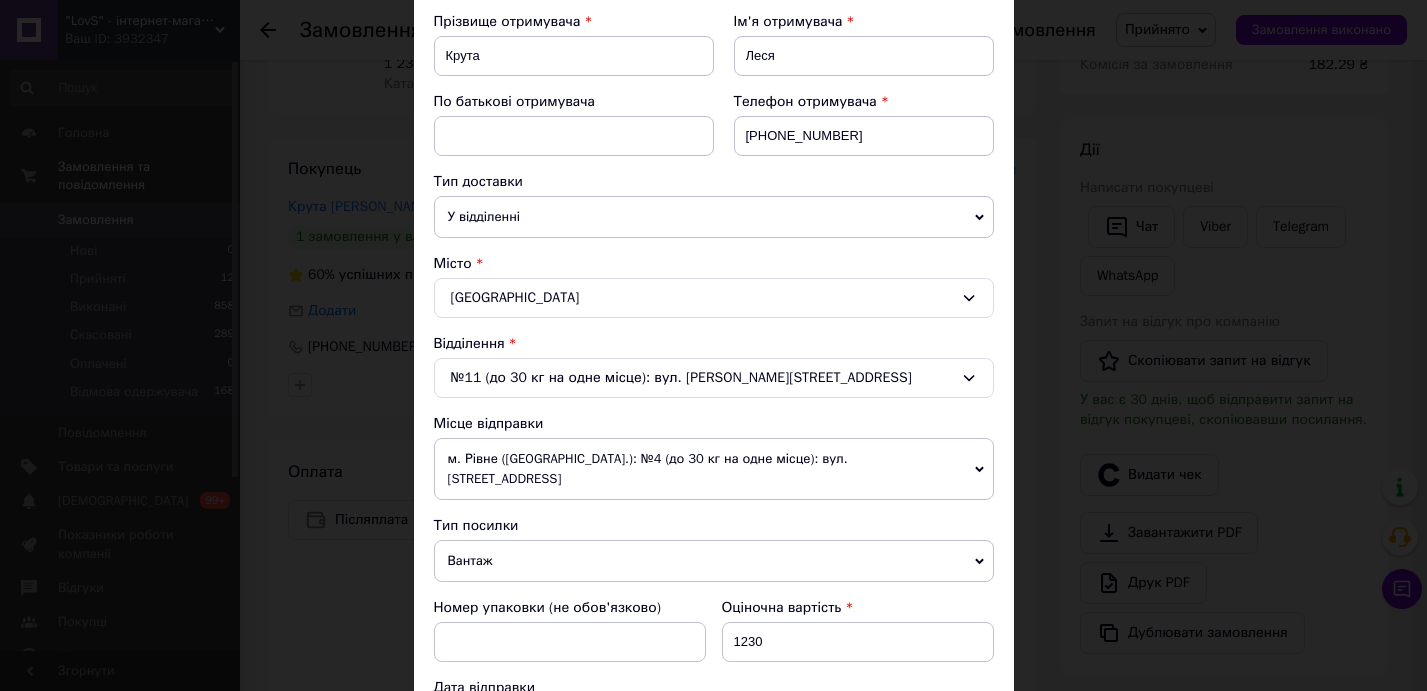 scroll, scrollTop: 312, scrollLeft: 0, axis: vertical 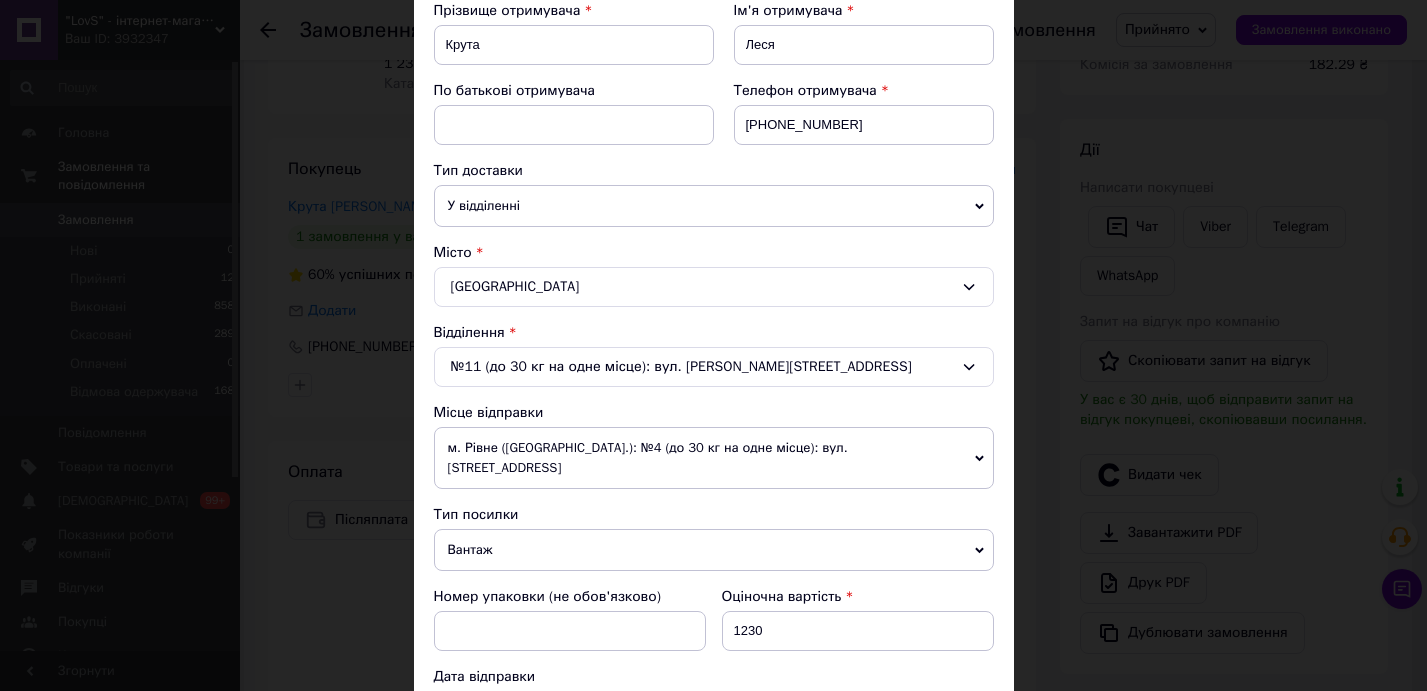 click on "м. Рівне ([GEOGRAPHIC_DATA].): №4 (до 30 кг на одне місце): вул. [STREET_ADDRESS]" at bounding box center (714, 458) 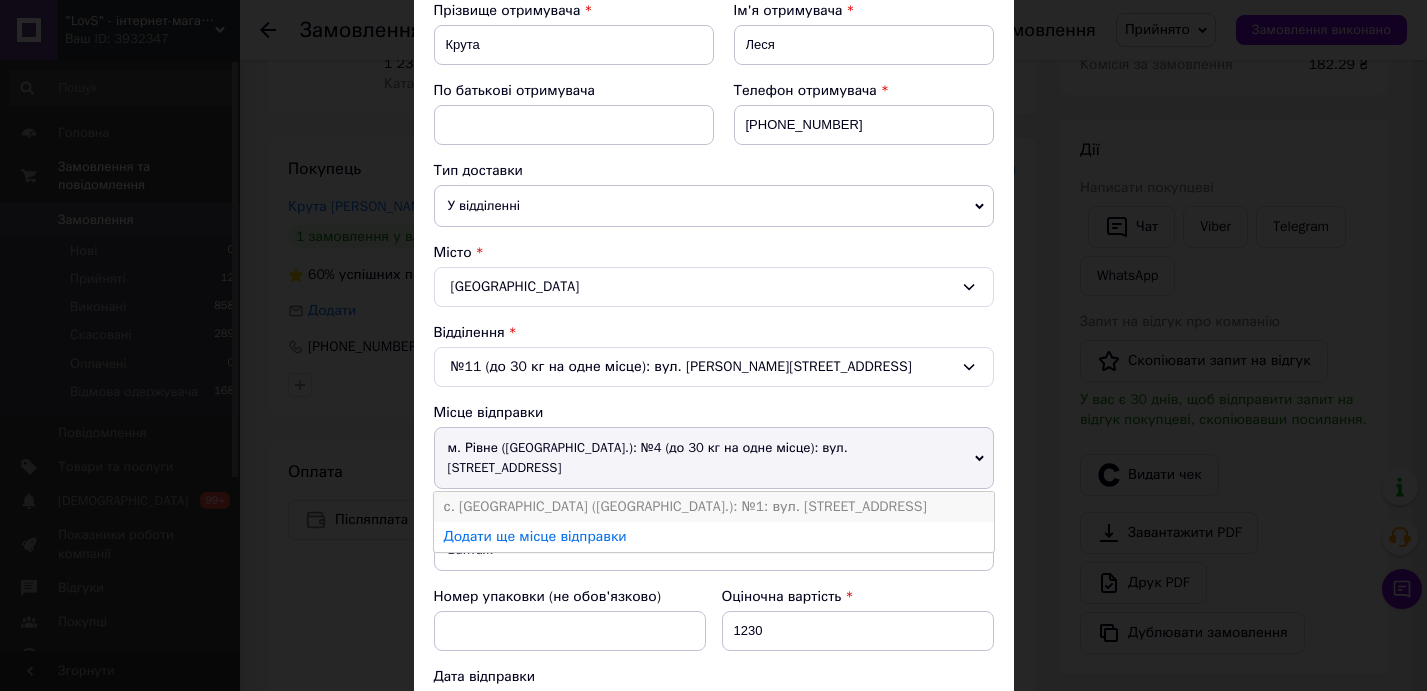 click on "с. [GEOGRAPHIC_DATA] ([GEOGRAPHIC_DATA].): №1: вул. [STREET_ADDRESS]" at bounding box center (714, 507) 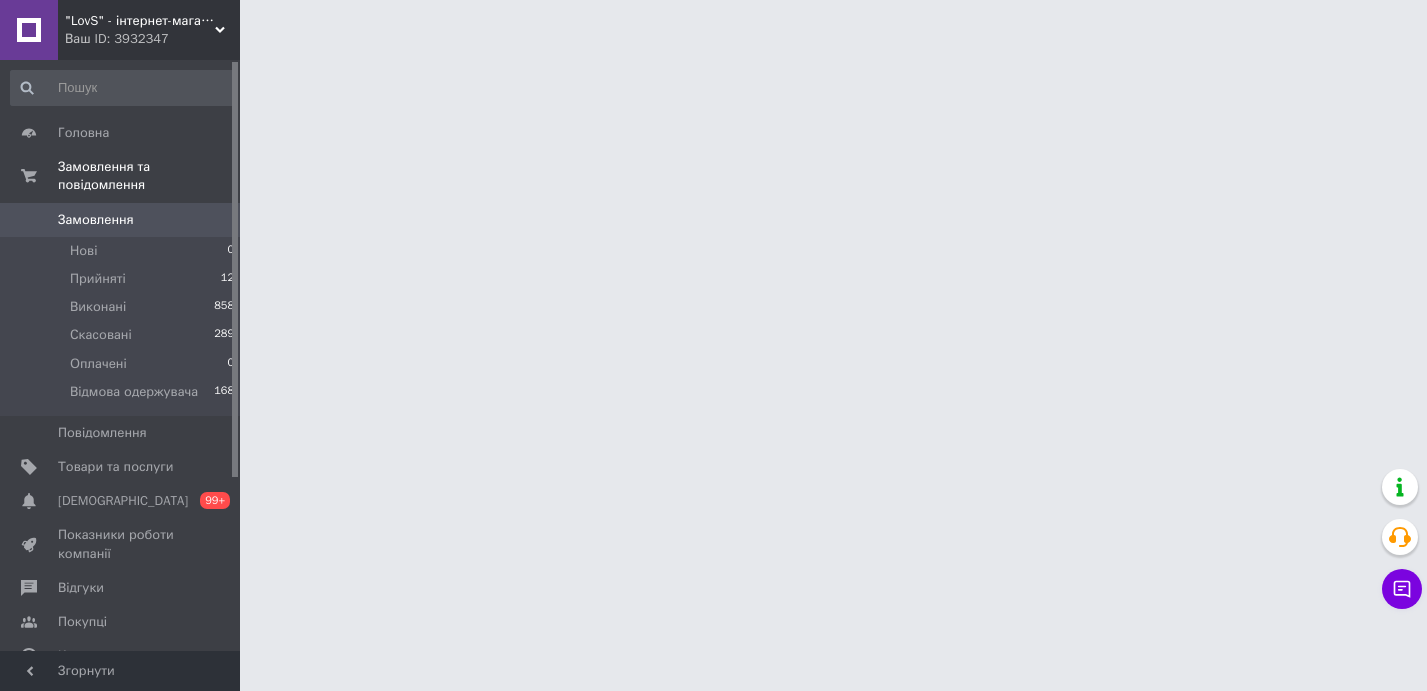 scroll, scrollTop: 0, scrollLeft: 0, axis: both 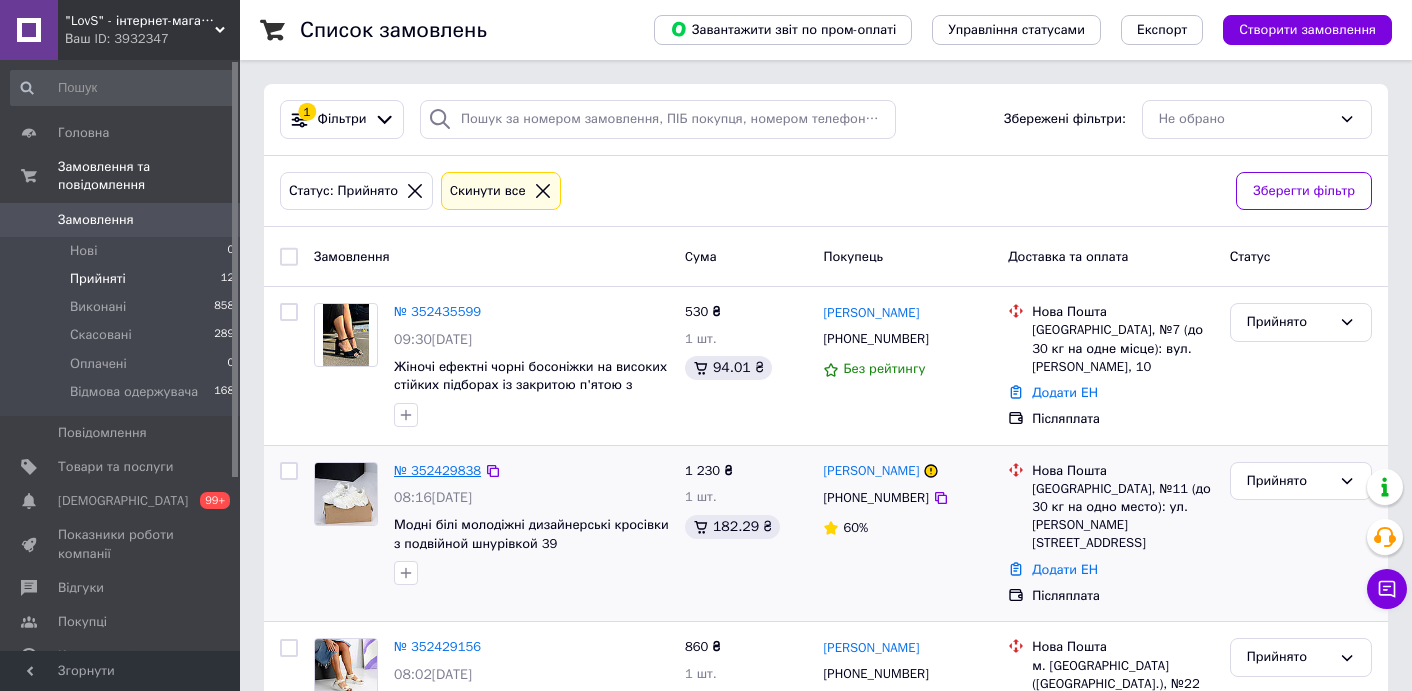 click on "№ 352429838" at bounding box center [437, 470] 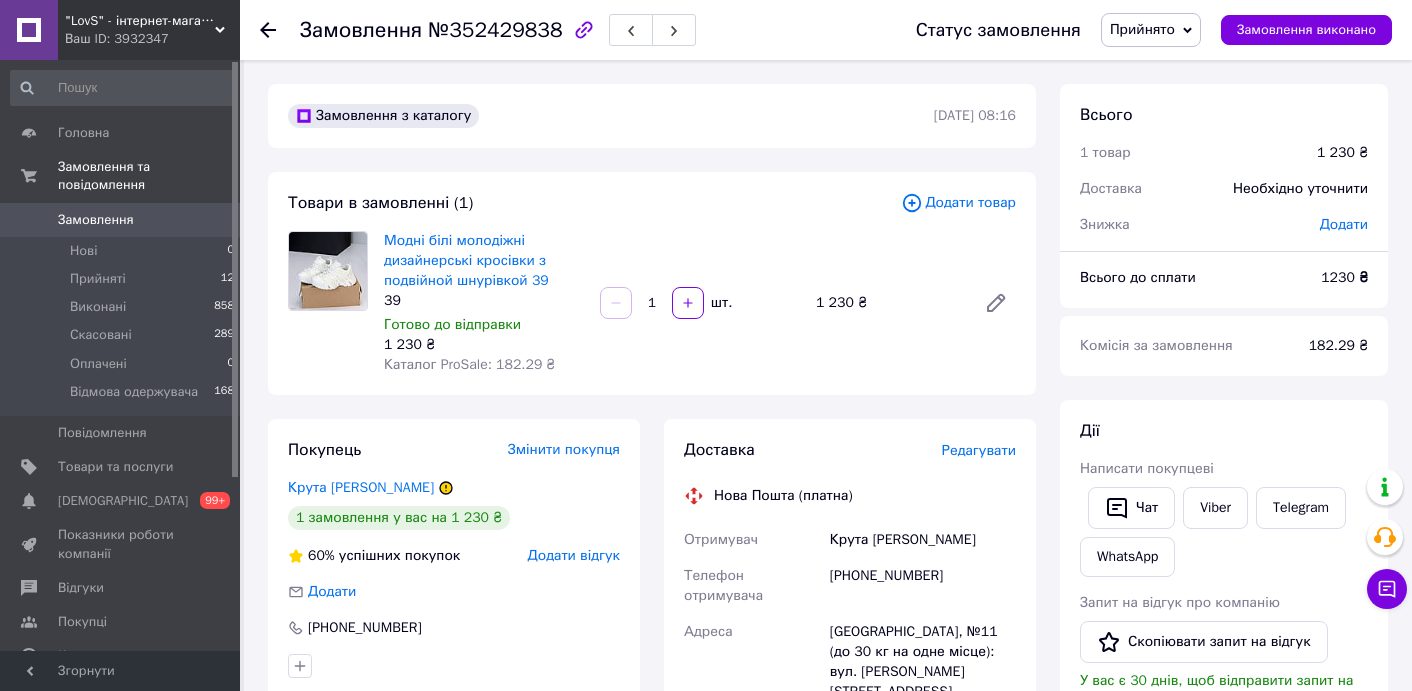 click on "Редагувати" at bounding box center (979, 450) 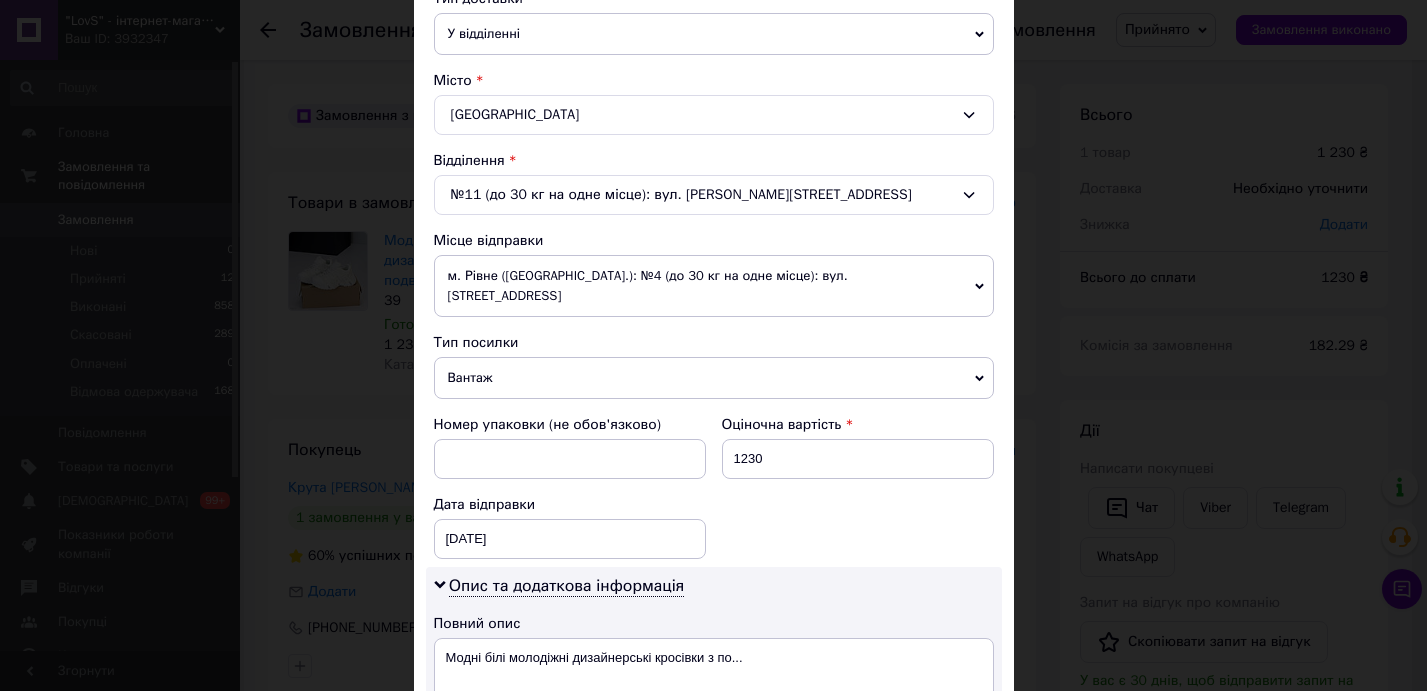scroll, scrollTop: 487, scrollLeft: 0, axis: vertical 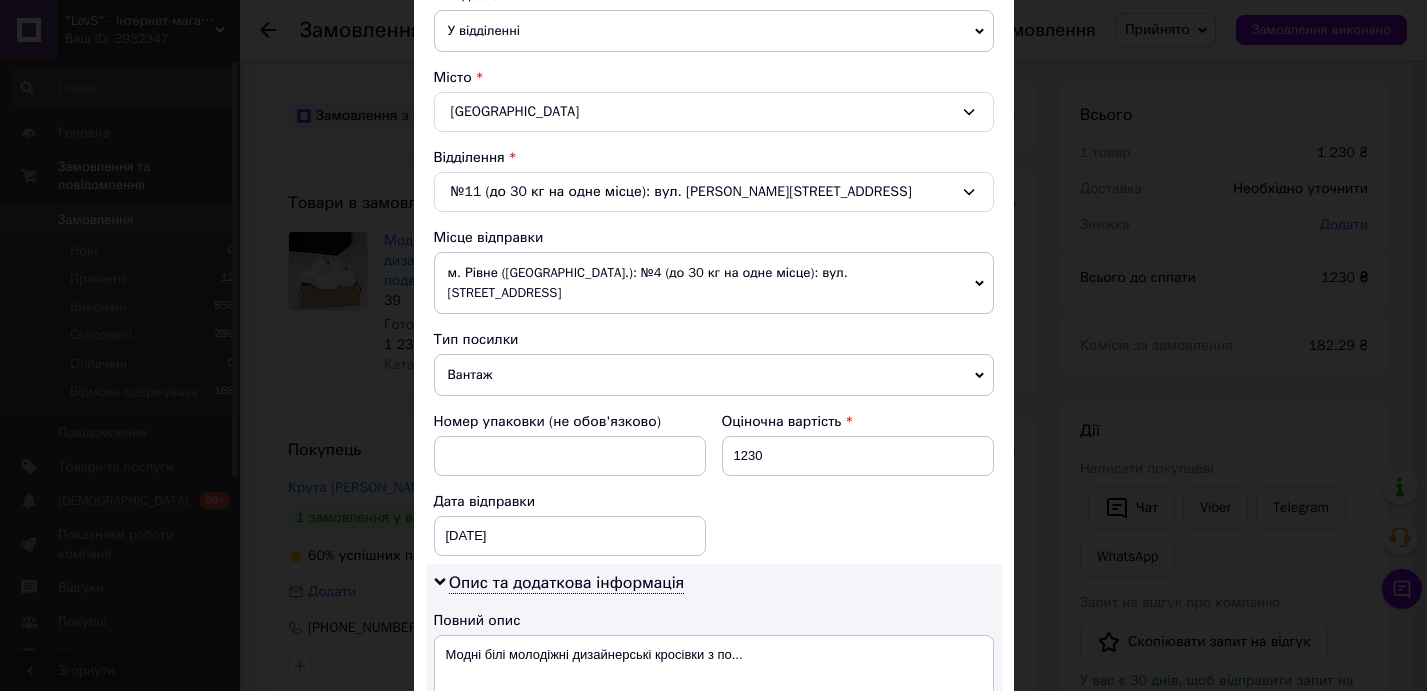 click on "м. Рівне ([GEOGRAPHIC_DATA].): №4 (до 30 кг на одне місце): вул. [STREET_ADDRESS]" at bounding box center [714, 283] 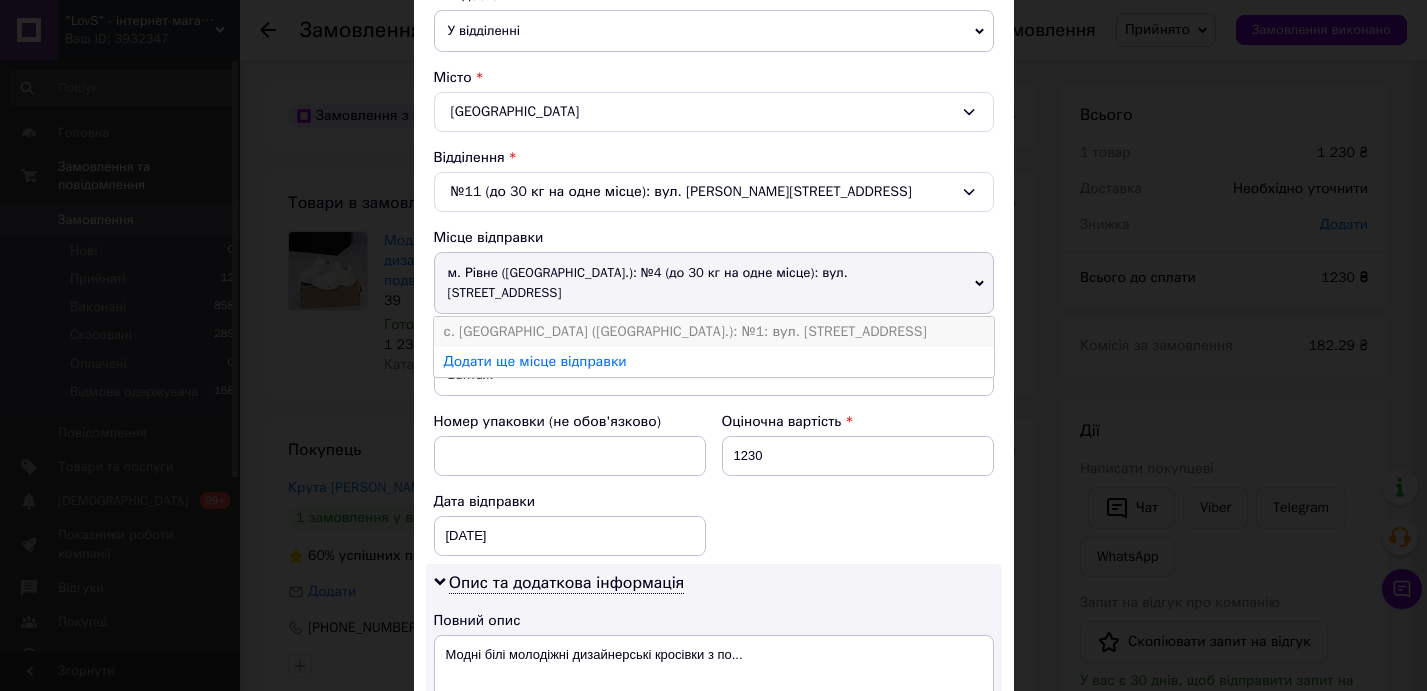 click on "с. [GEOGRAPHIC_DATA] ([GEOGRAPHIC_DATA].): №1: вул. [STREET_ADDRESS]" at bounding box center (714, 332) 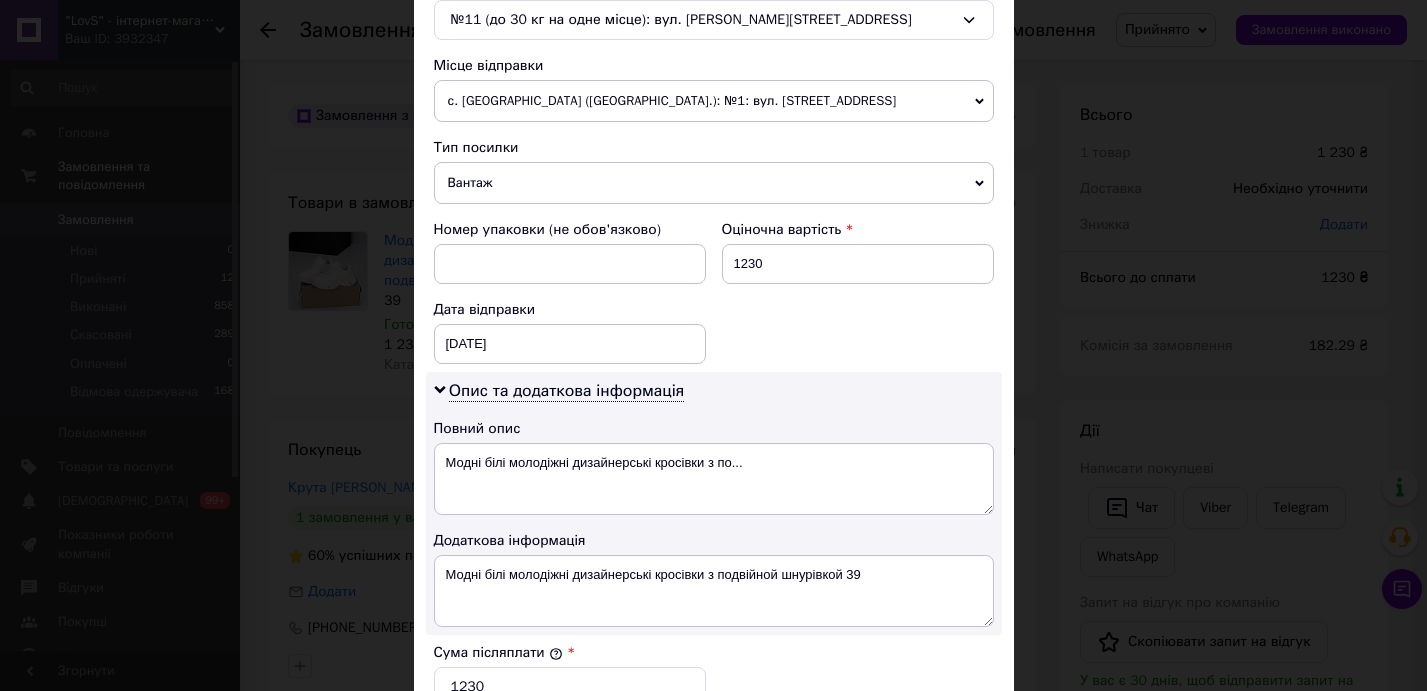 scroll, scrollTop: 675, scrollLeft: 0, axis: vertical 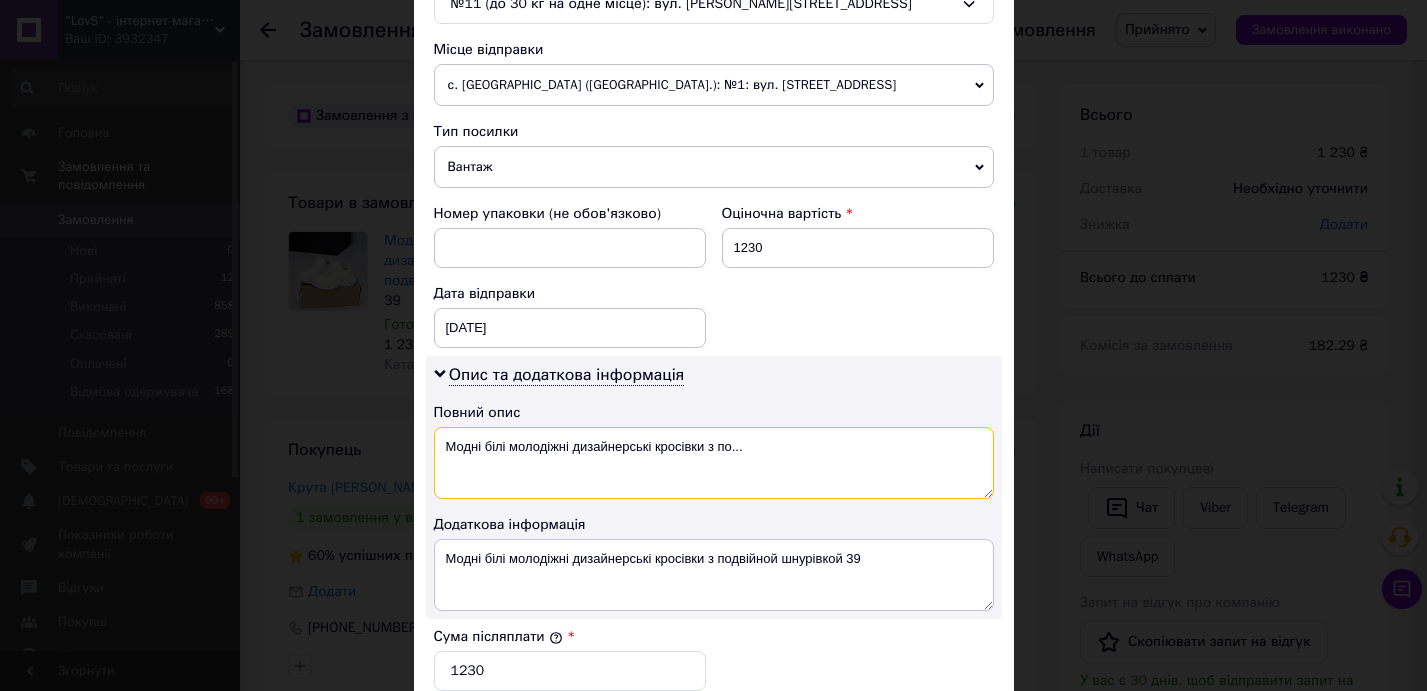 drag, startPoint x: 486, startPoint y: 449, endPoint x: 401, endPoint y: 435, distance: 86.145226 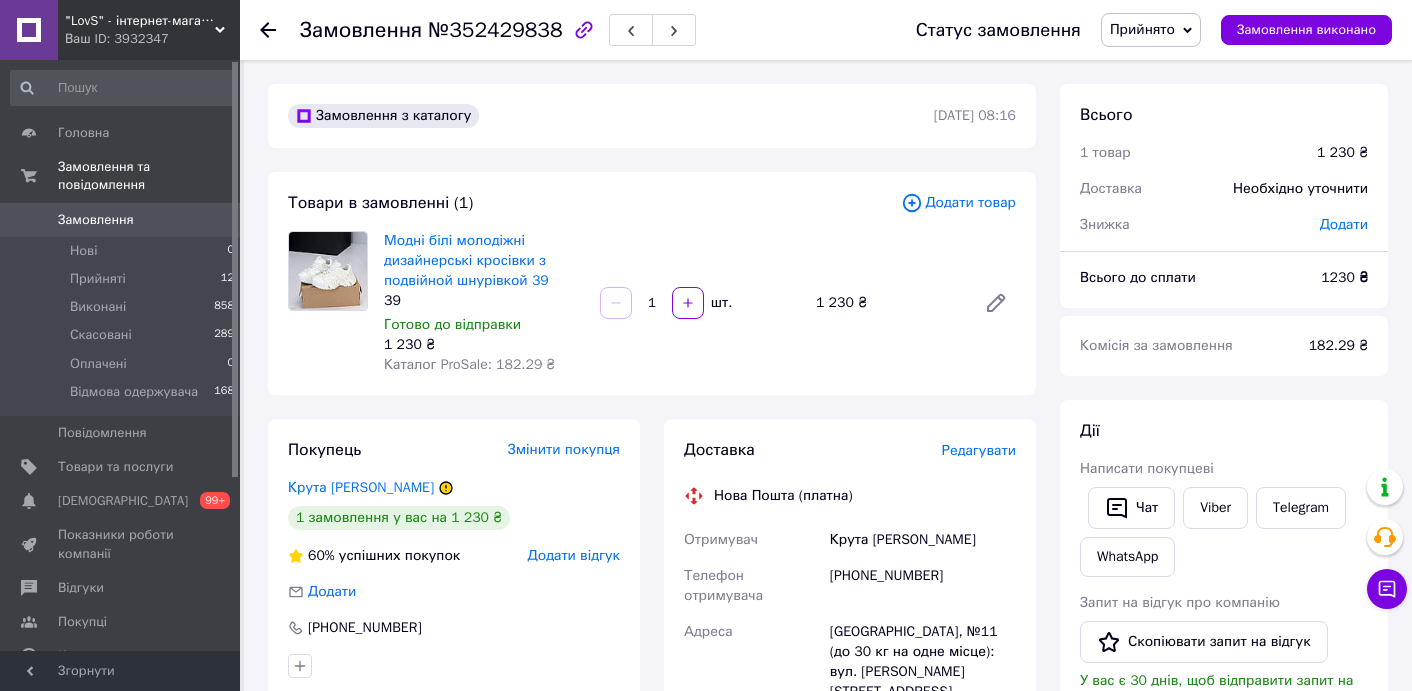 click on "Редагувати" at bounding box center (979, 450) 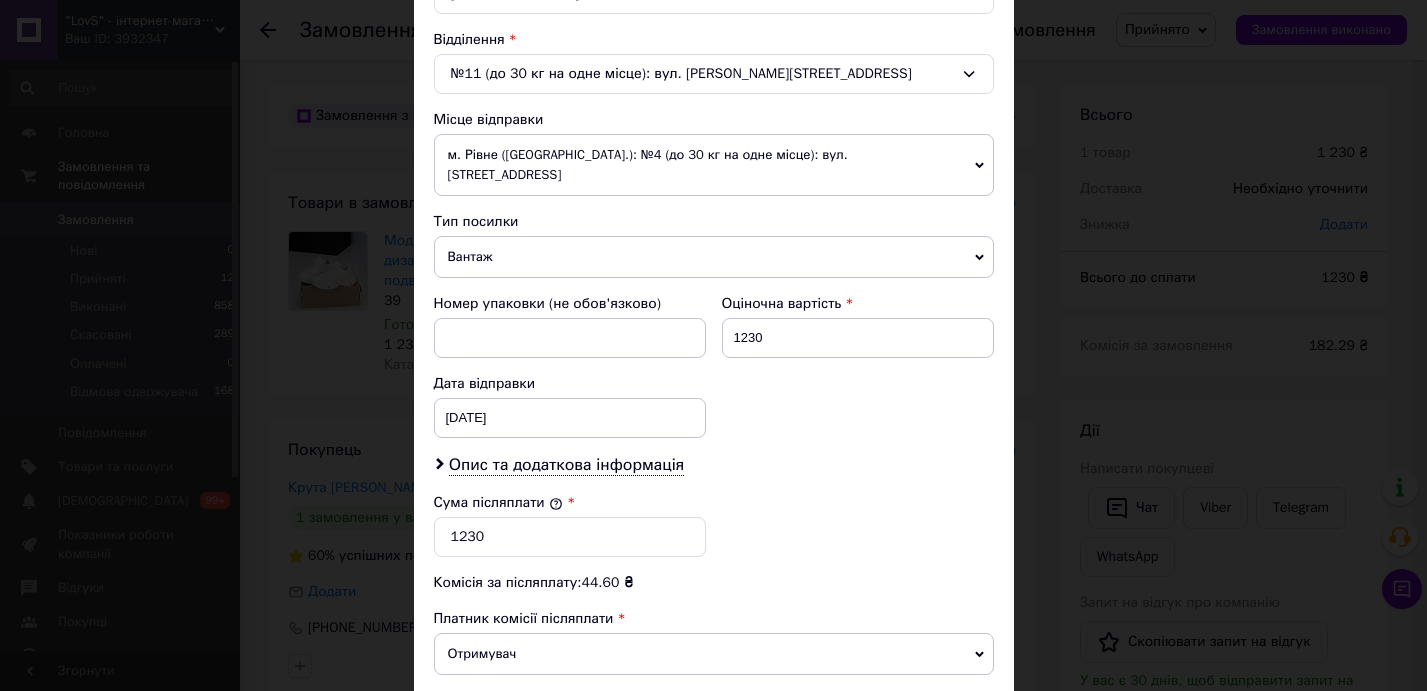 scroll, scrollTop: 616, scrollLeft: 0, axis: vertical 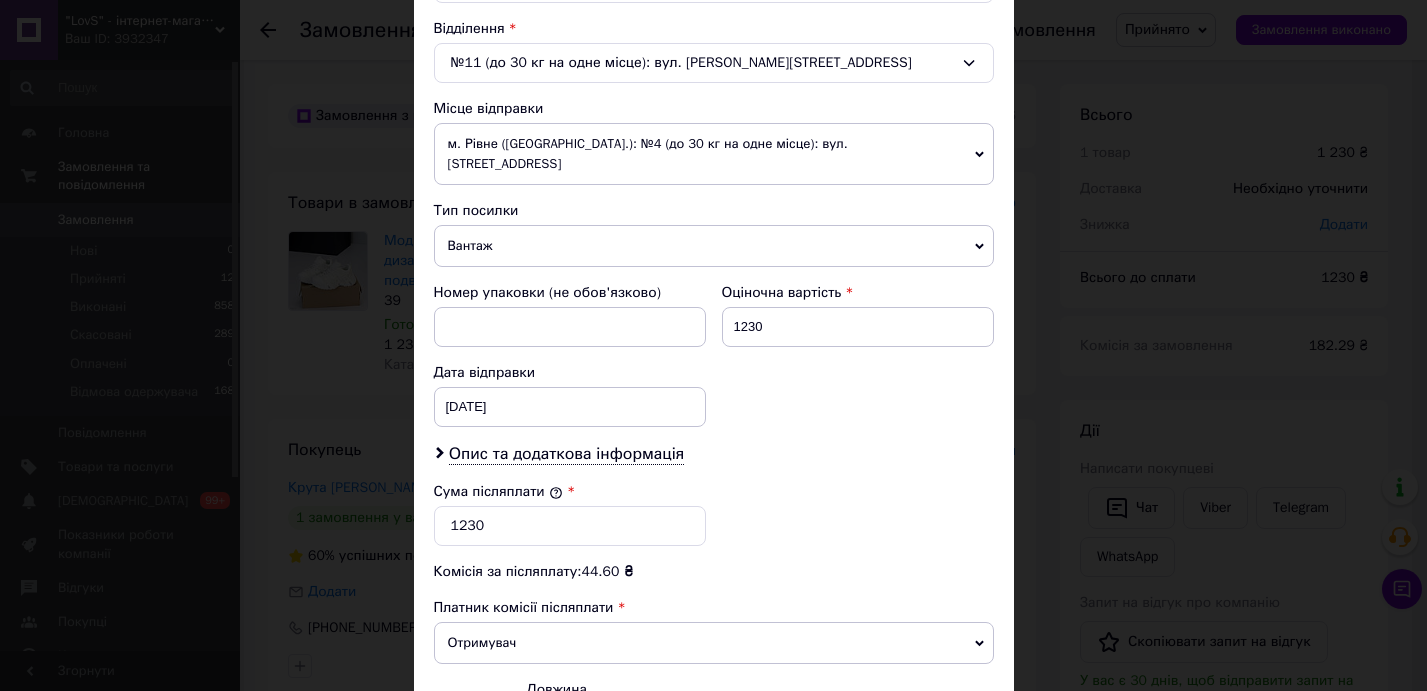 click on "м. Рівне ([GEOGRAPHIC_DATA].): №4 (до 30 кг на одне місце): вул. [STREET_ADDRESS]" at bounding box center (714, 154) 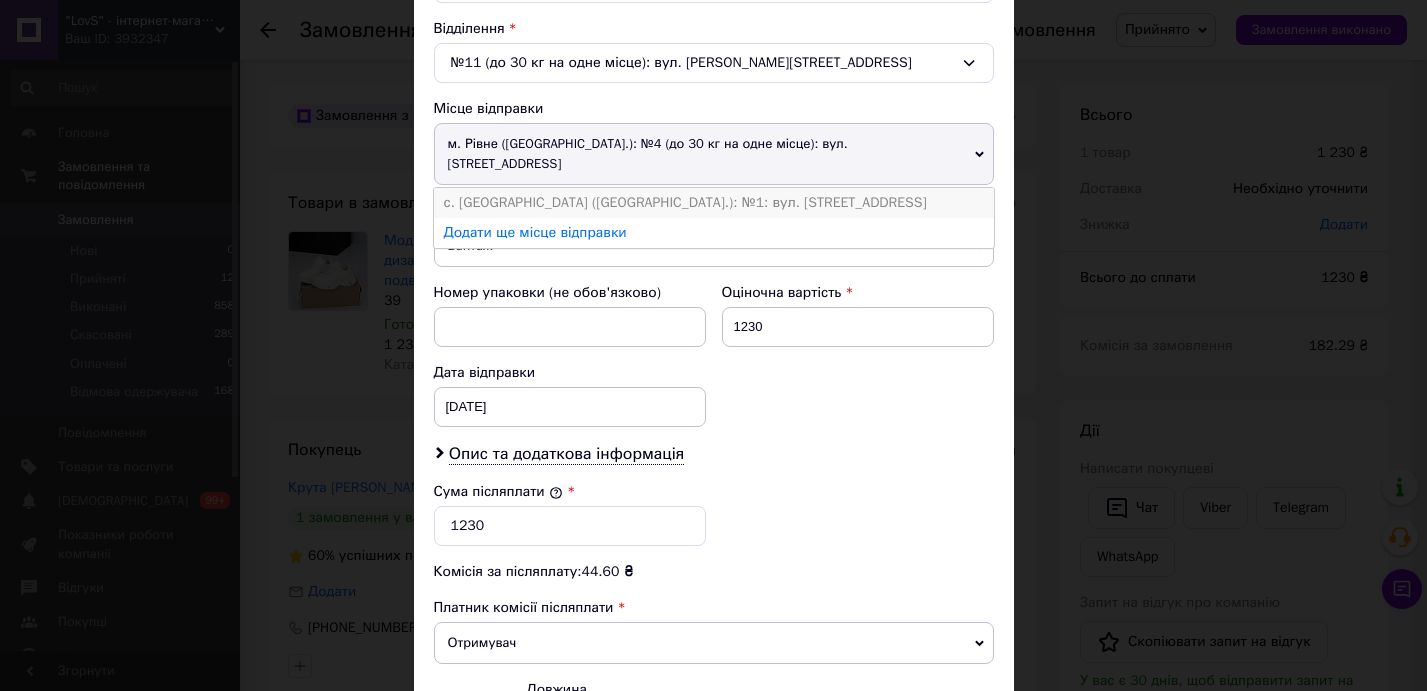 click on "с. [GEOGRAPHIC_DATA] ([GEOGRAPHIC_DATA].): №1: вул. [STREET_ADDRESS]" at bounding box center [714, 203] 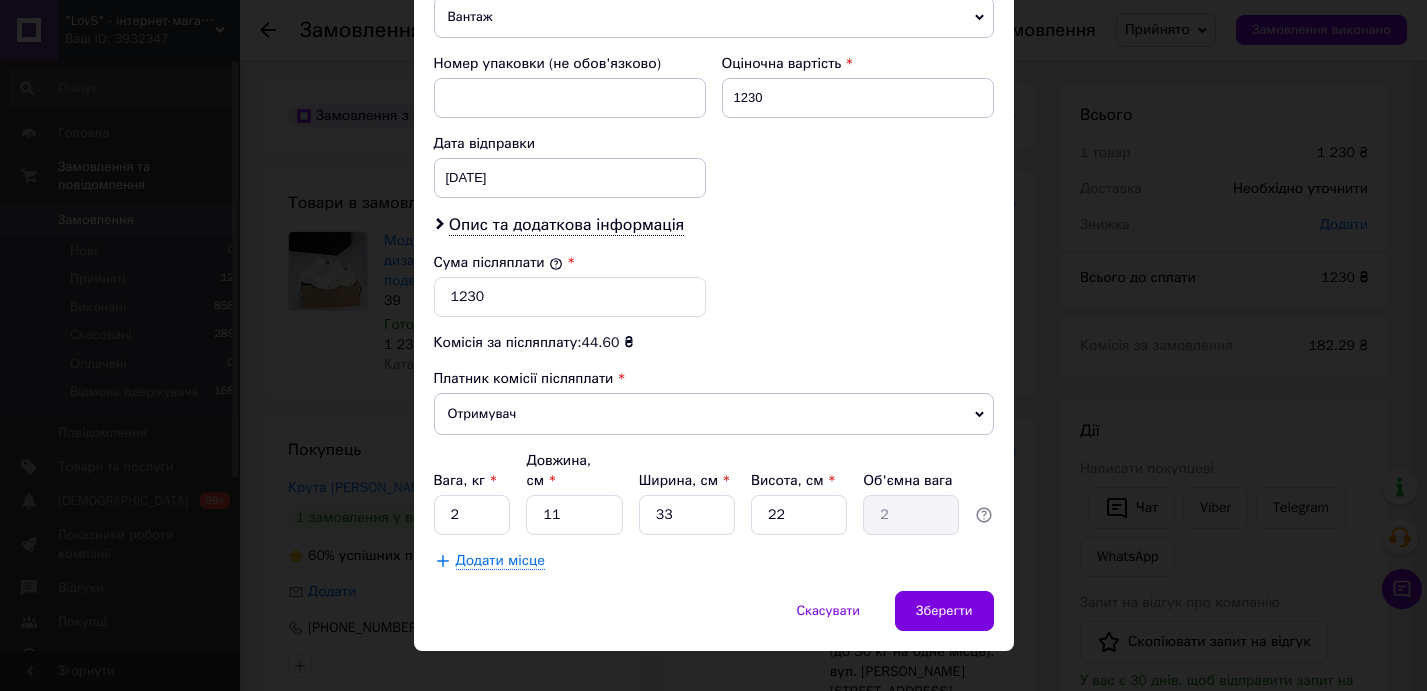 scroll, scrollTop: 855, scrollLeft: 0, axis: vertical 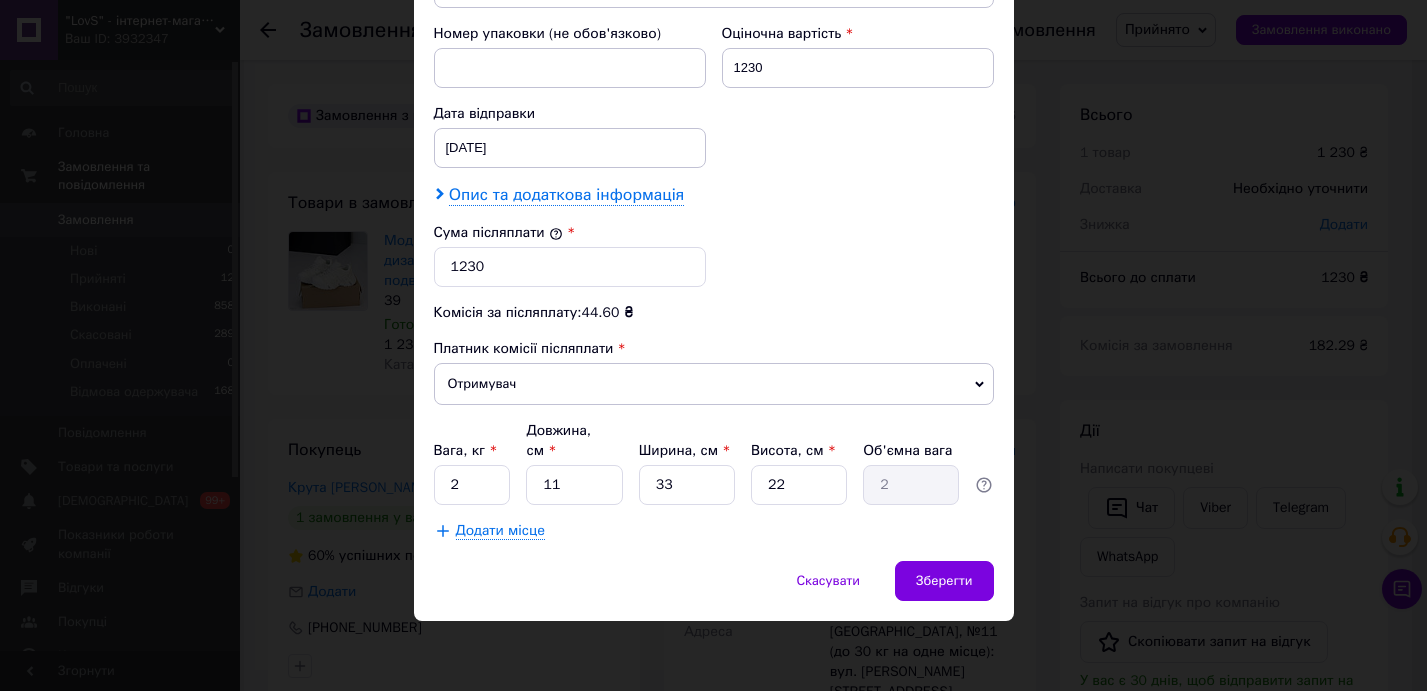 click on "Опис та додаткова інформація" at bounding box center [566, 195] 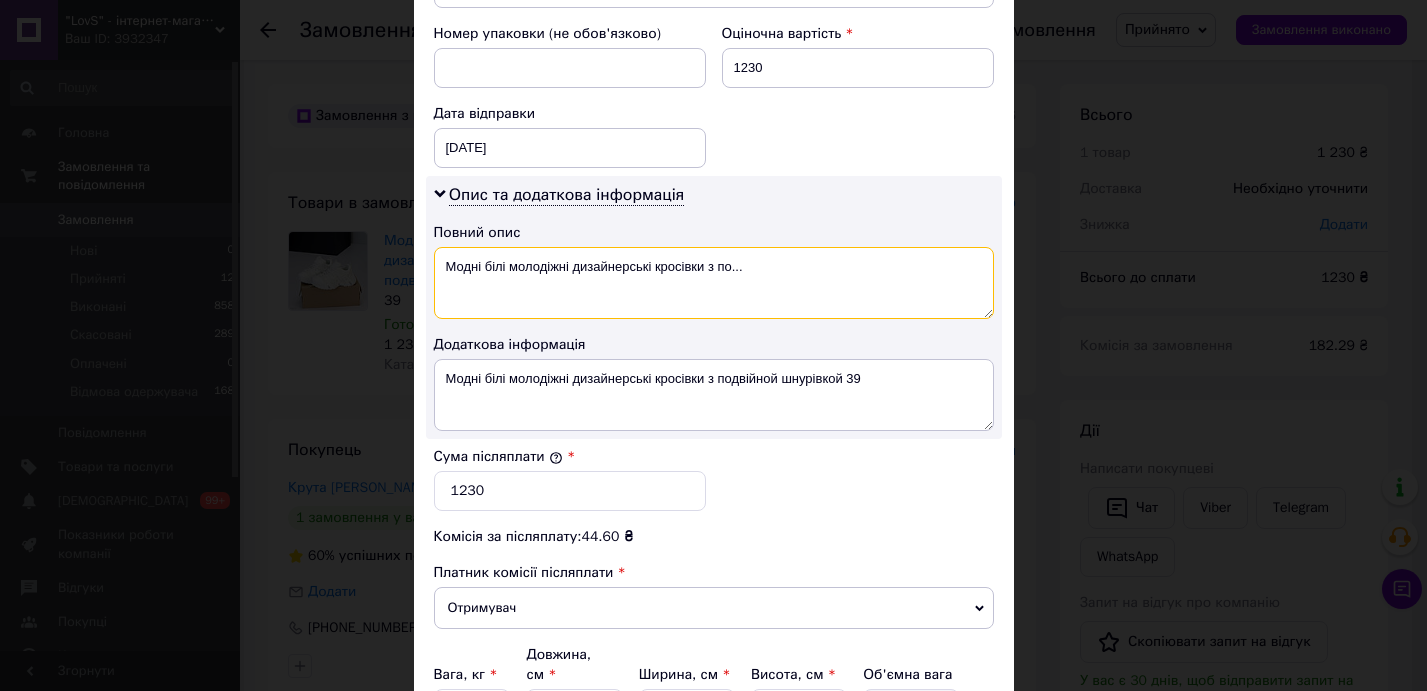 click on "Модні білі молодіжні дизайнерські кросівки з по..." at bounding box center (714, 283) 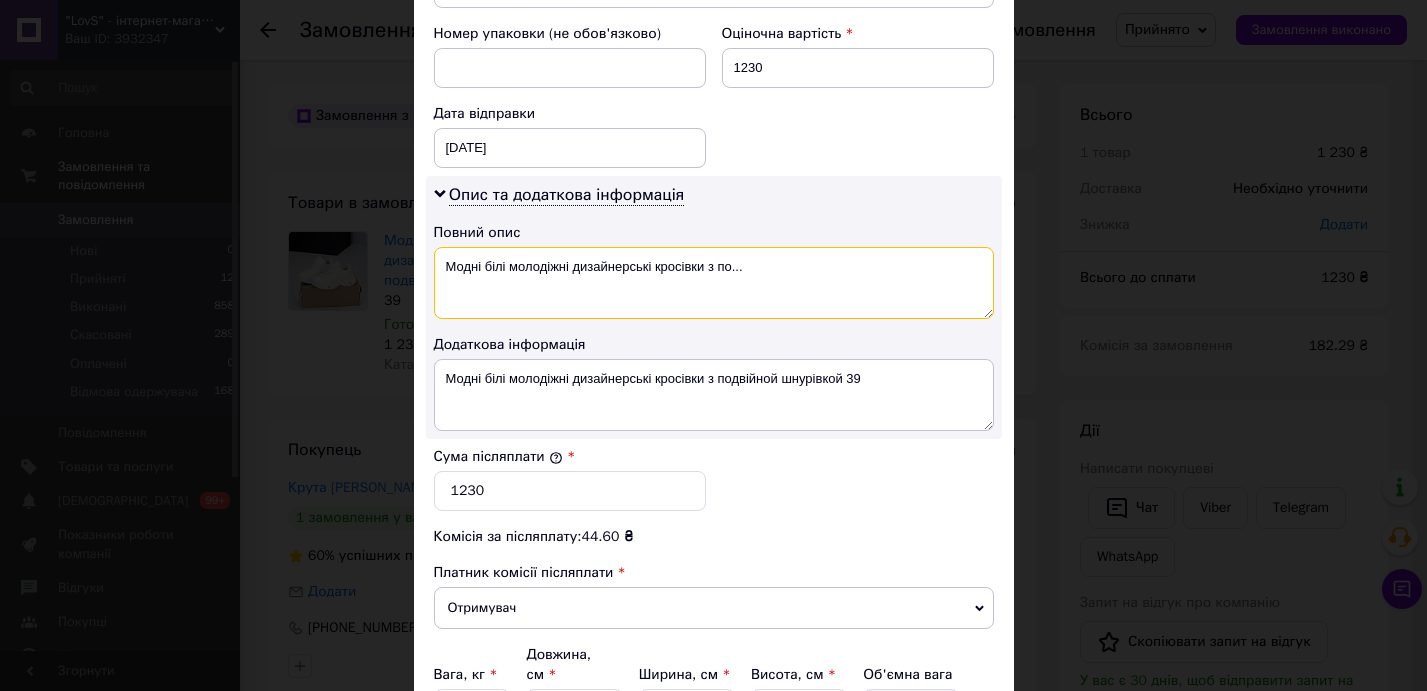 drag, startPoint x: 487, startPoint y: 269, endPoint x: 440, endPoint y: 265, distance: 47.169907 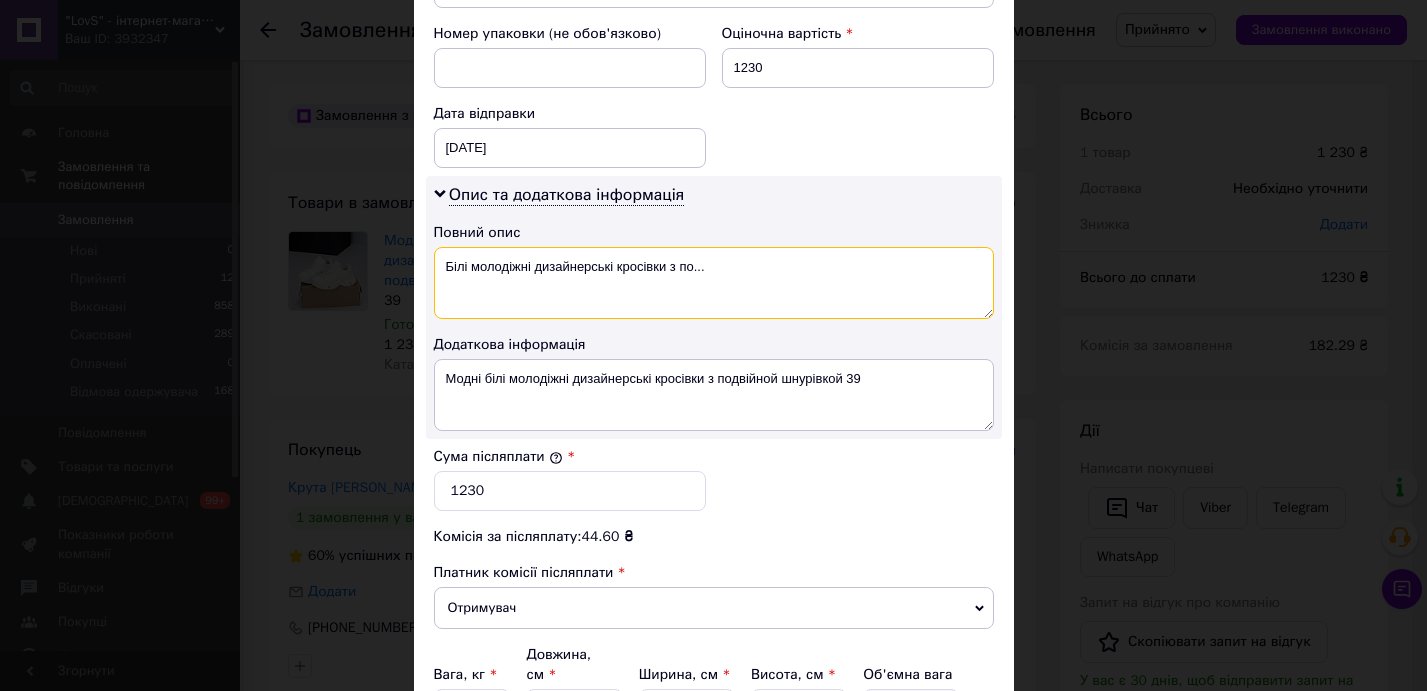 click on "Білі молодіжні дизайнерські кросівки з по..." at bounding box center [714, 283] 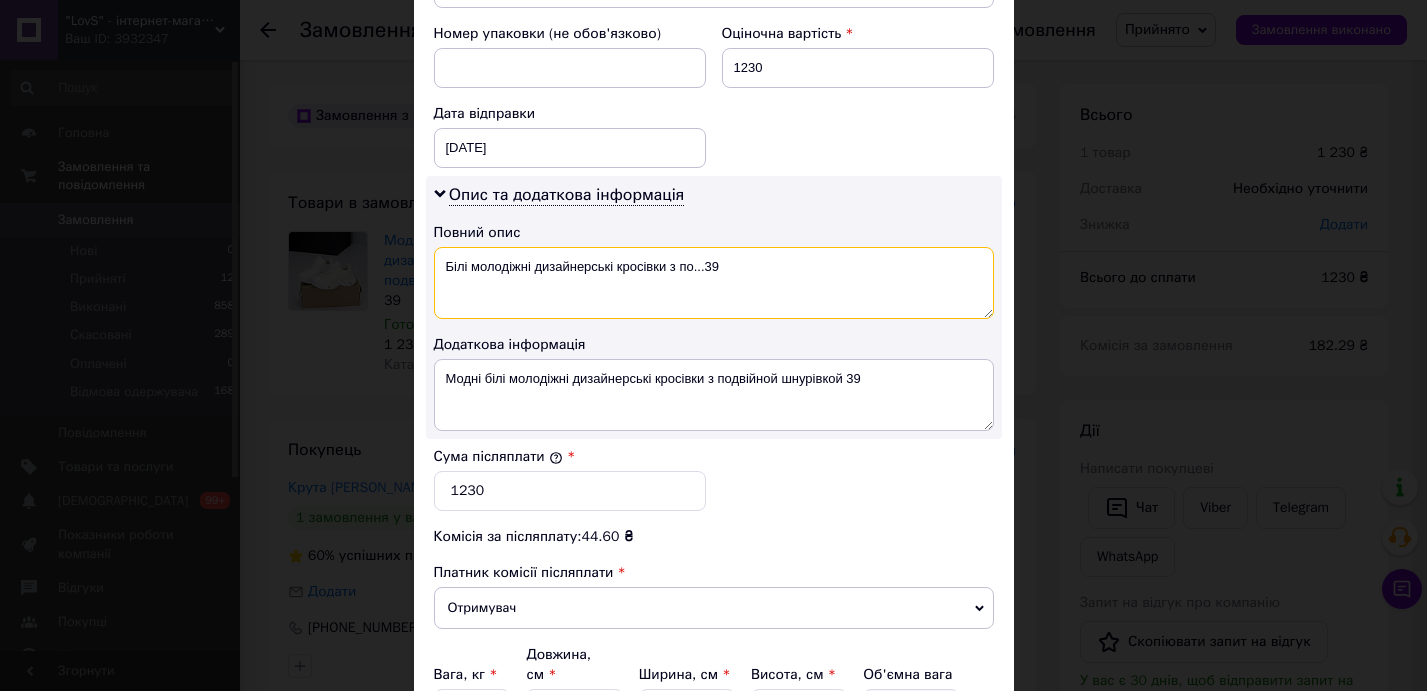 drag, startPoint x: 443, startPoint y: 266, endPoint x: 756, endPoint y: 269, distance: 313.01437 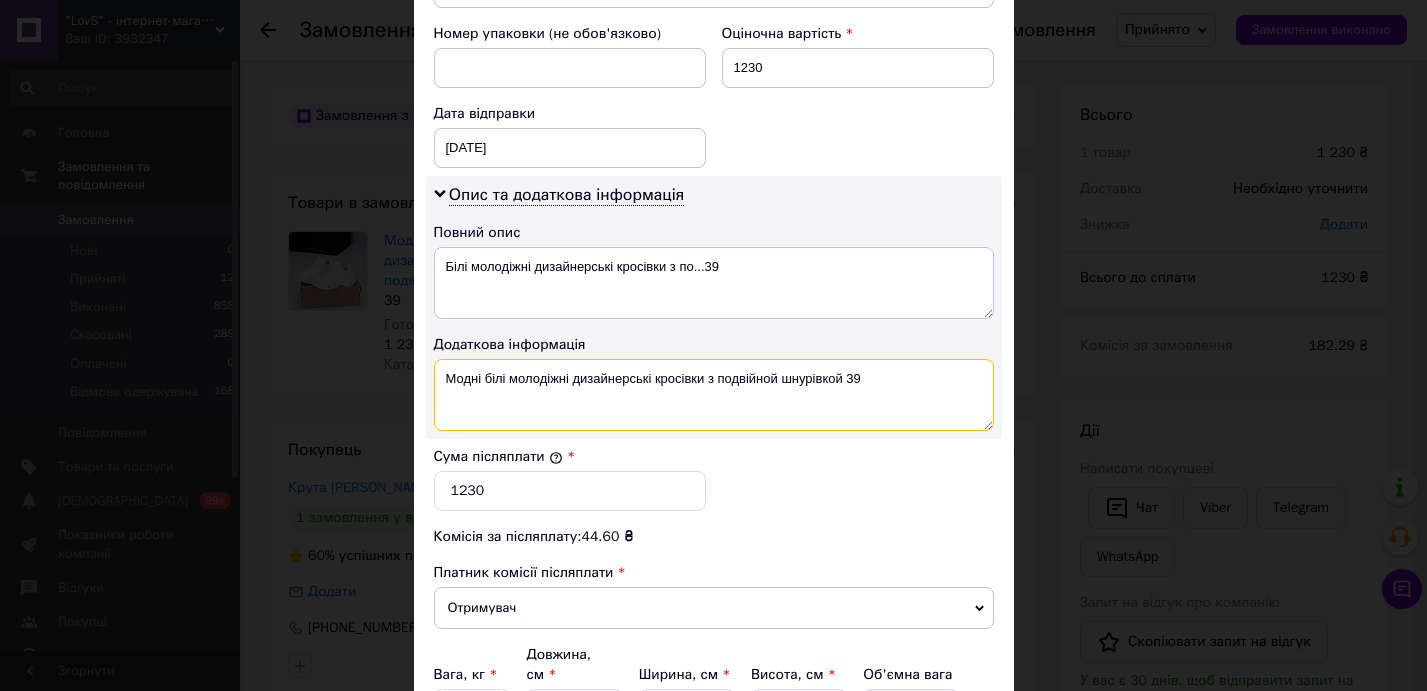 drag, startPoint x: 442, startPoint y: 376, endPoint x: 902, endPoint y: 383, distance: 460.05325 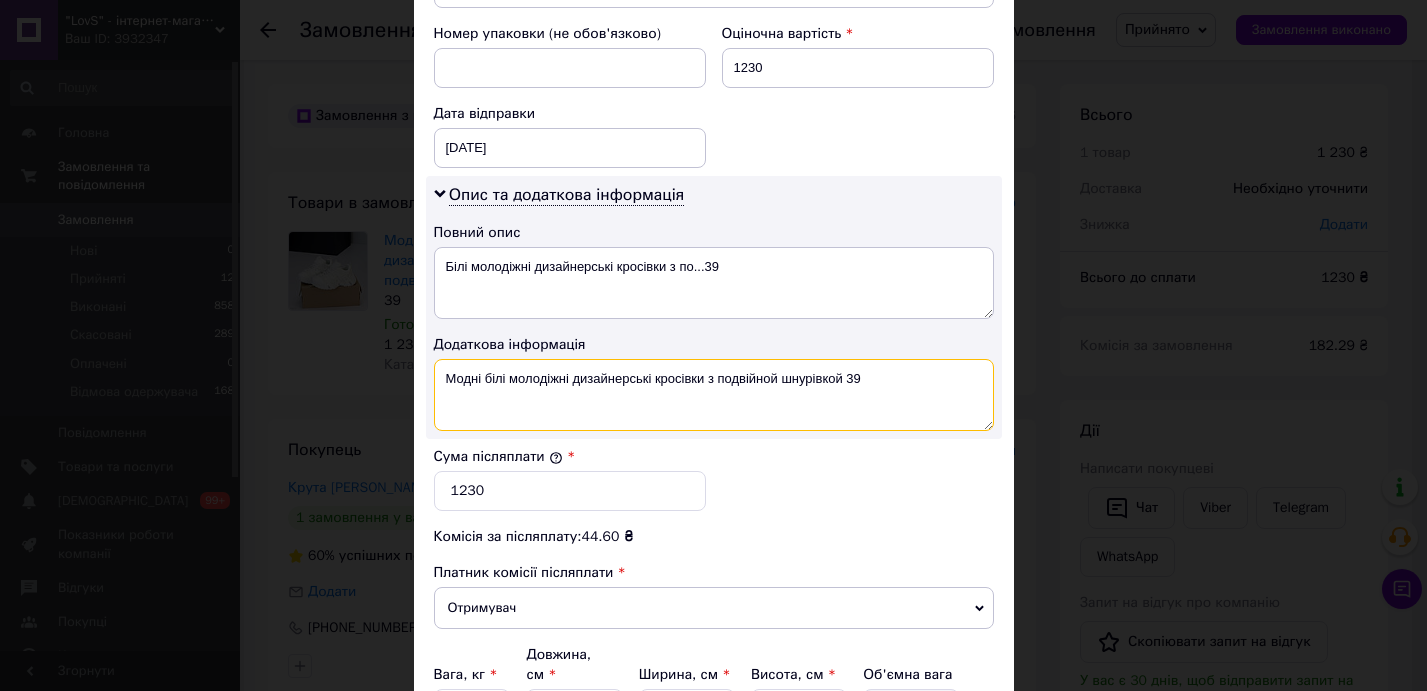 paste on "ілі молодіжні дизайнерські кросівки з по..." 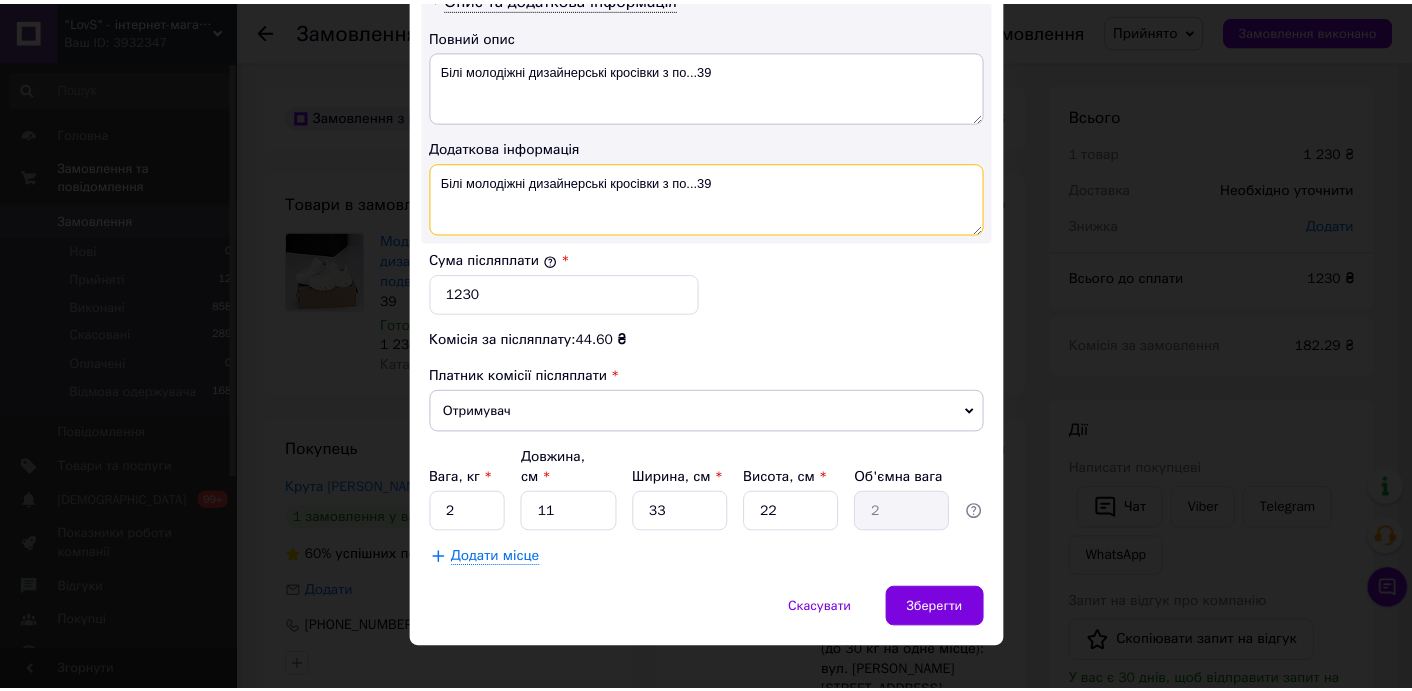 scroll, scrollTop: 1079, scrollLeft: 0, axis: vertical 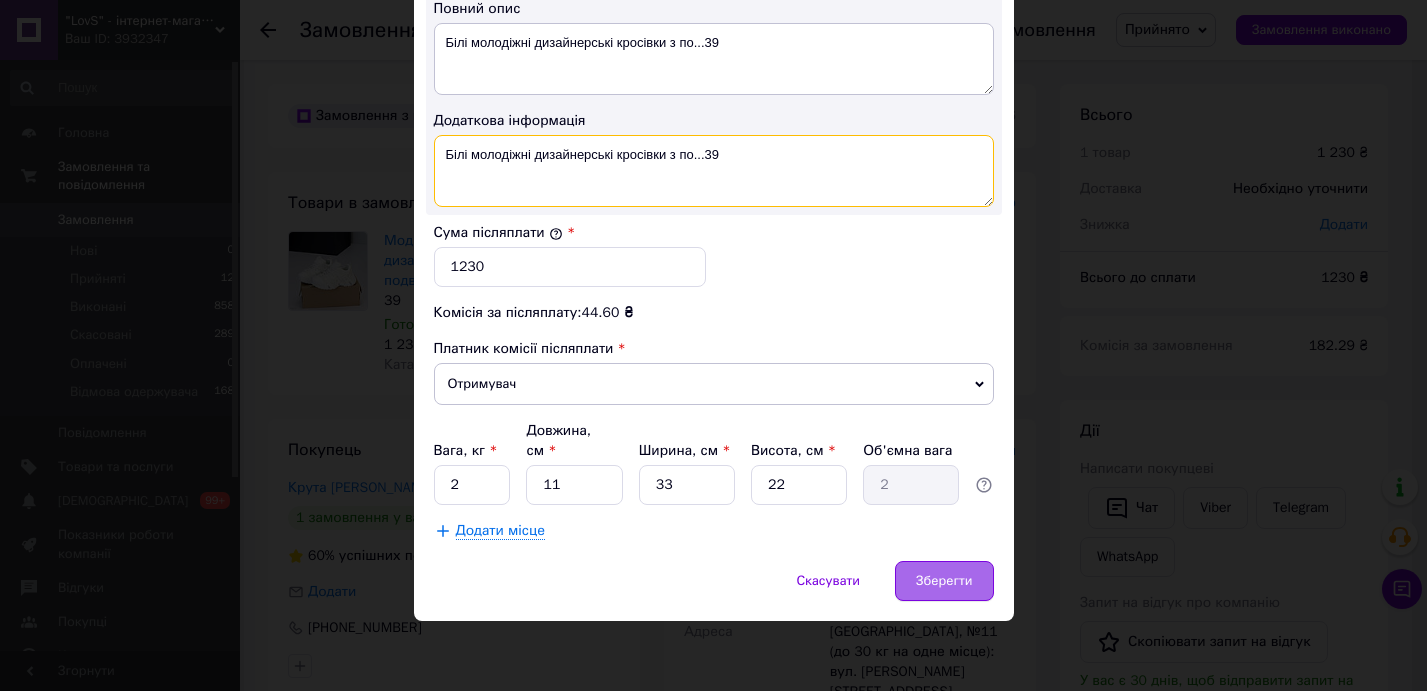 type on "Білі молодіжні дизайнерські кросівки з по...39" 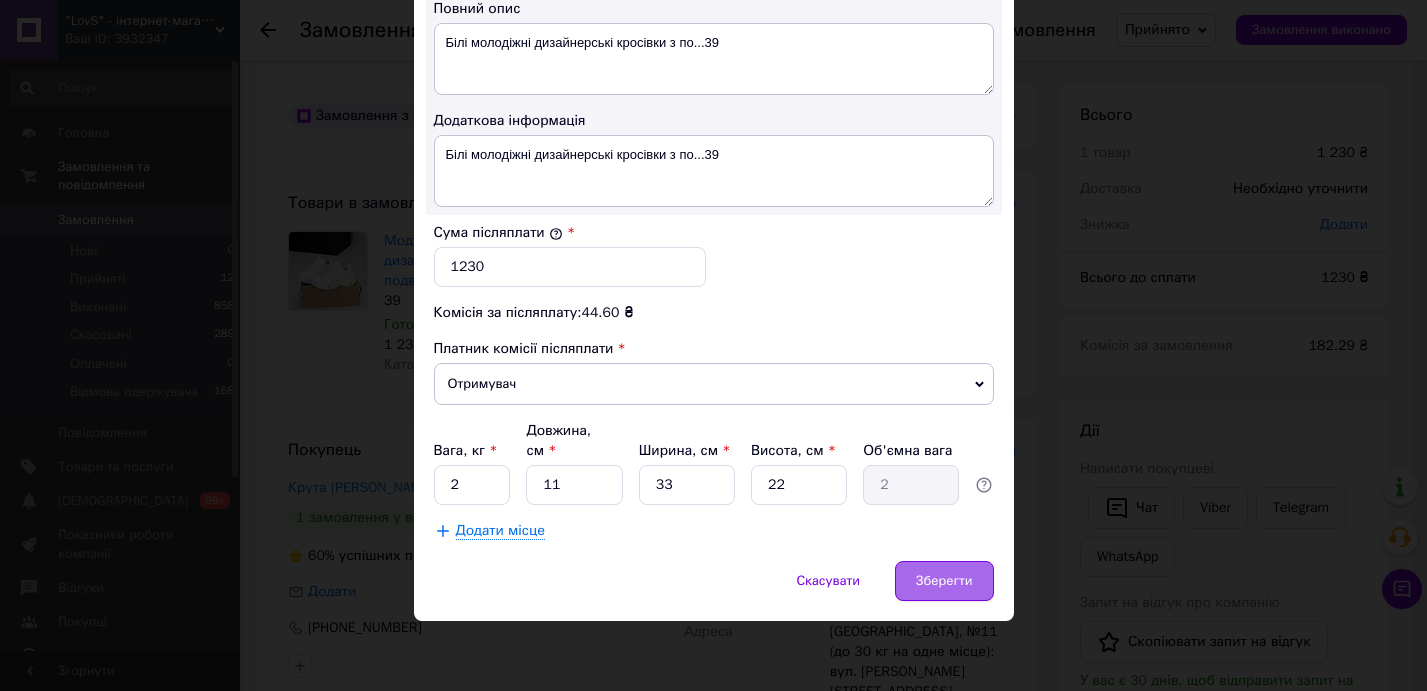 click on "Зберегти" at bounding box center (944, 581) 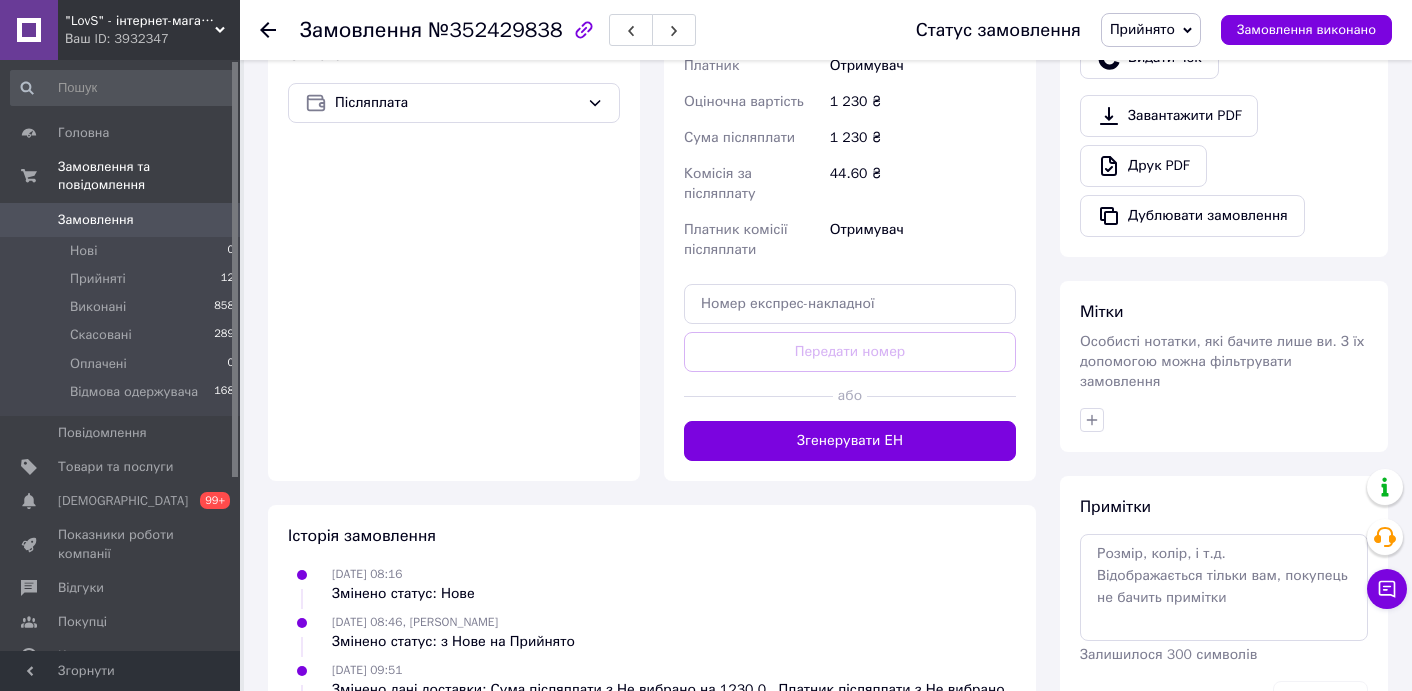 scroll, scrollTop: 695, scrollLeft: 0, axis: vertical 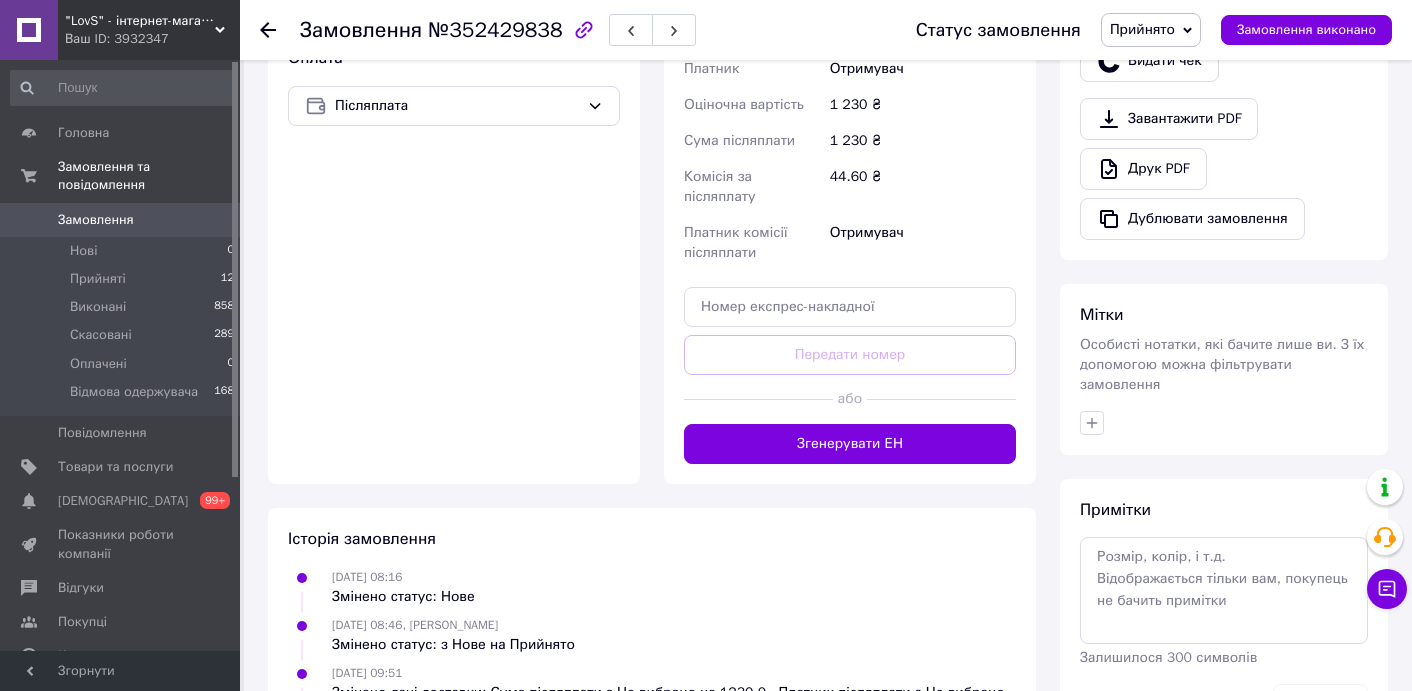 click on "Згенерувати ЕН" at bounding box center [850, 444] 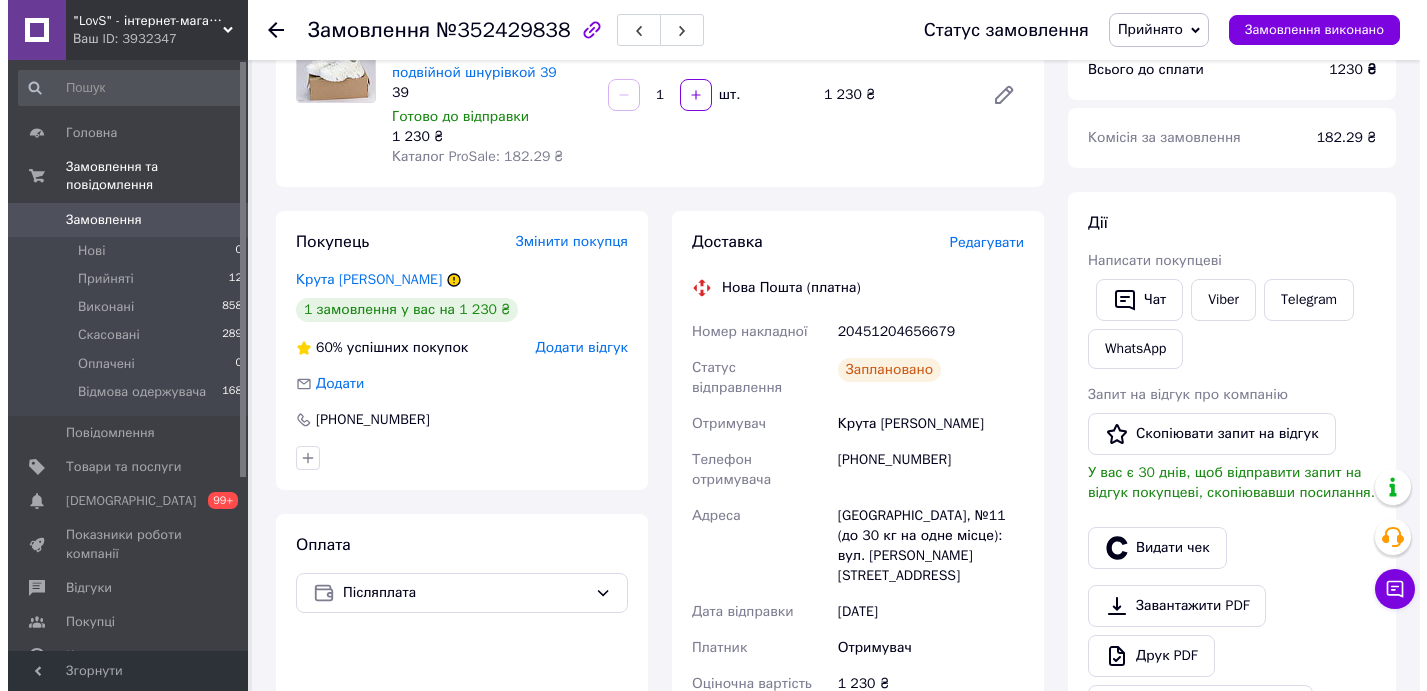 scroll, scrollTop: 203, scrollLeft: 0, axis: vertical 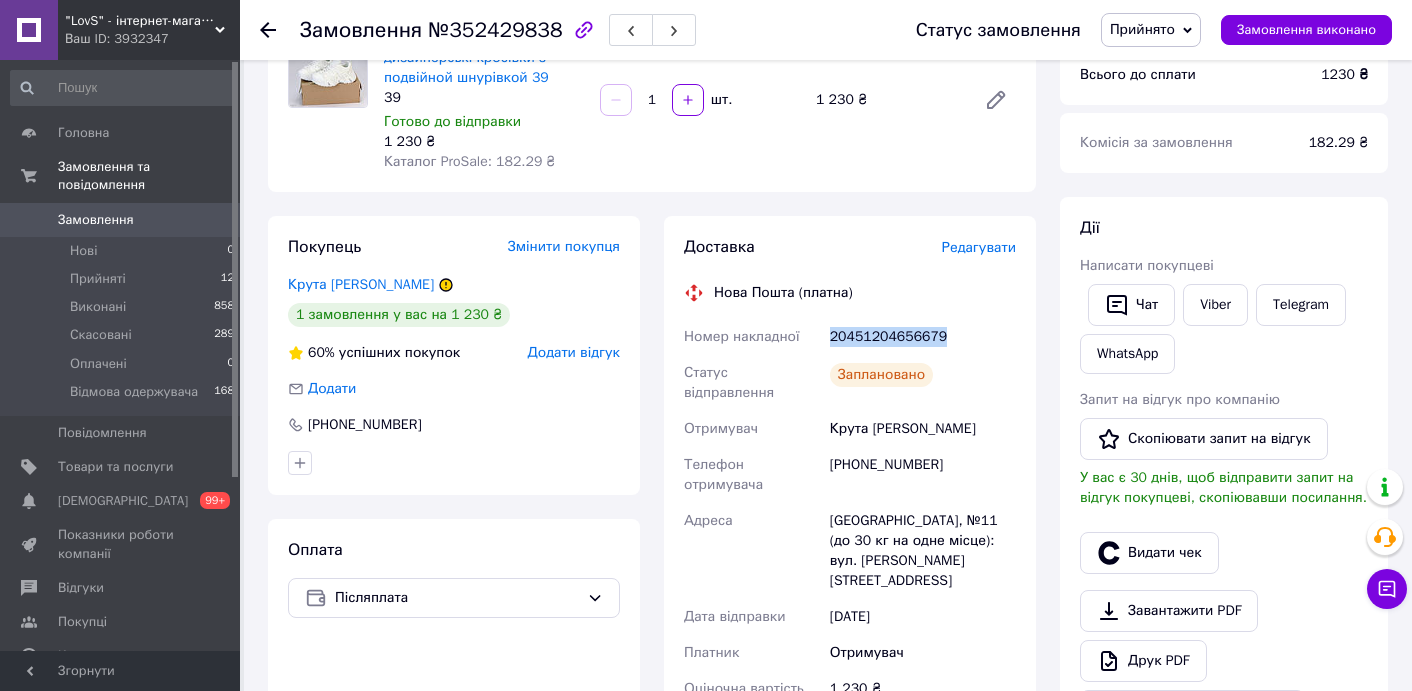 copy on "20451204656679" 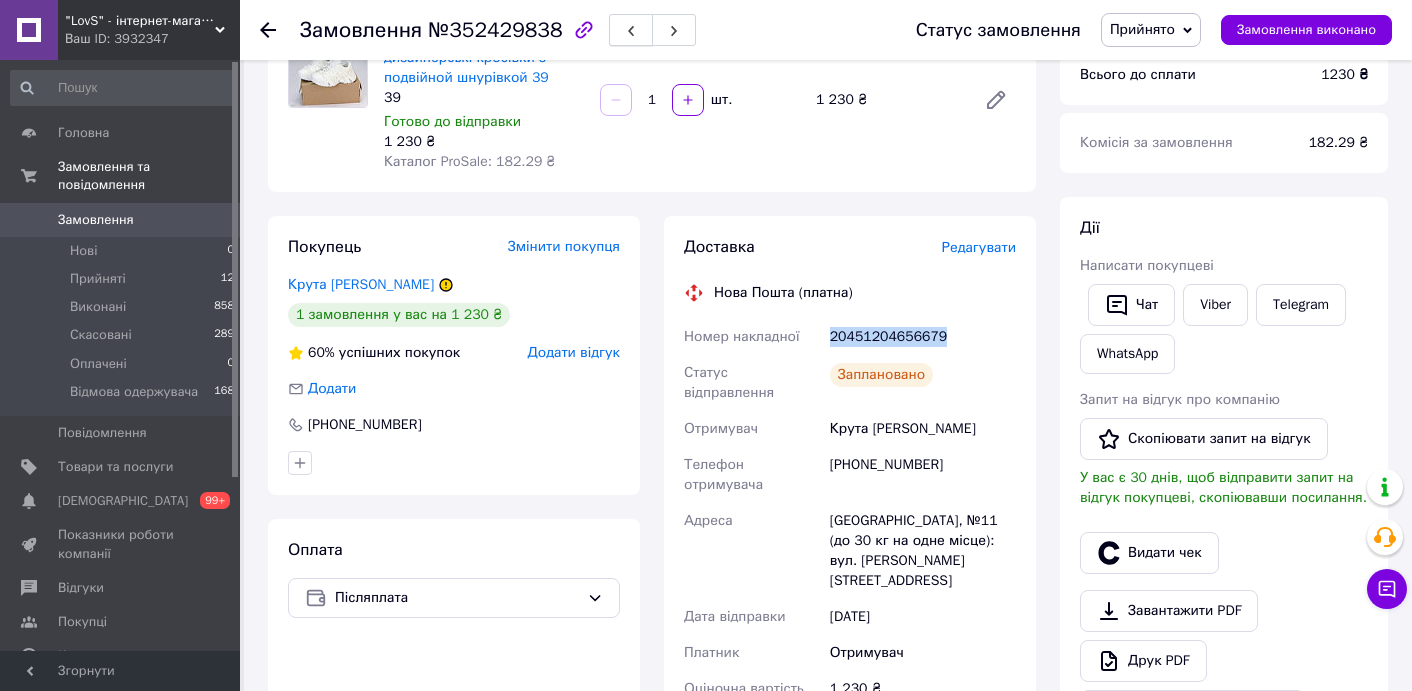 click 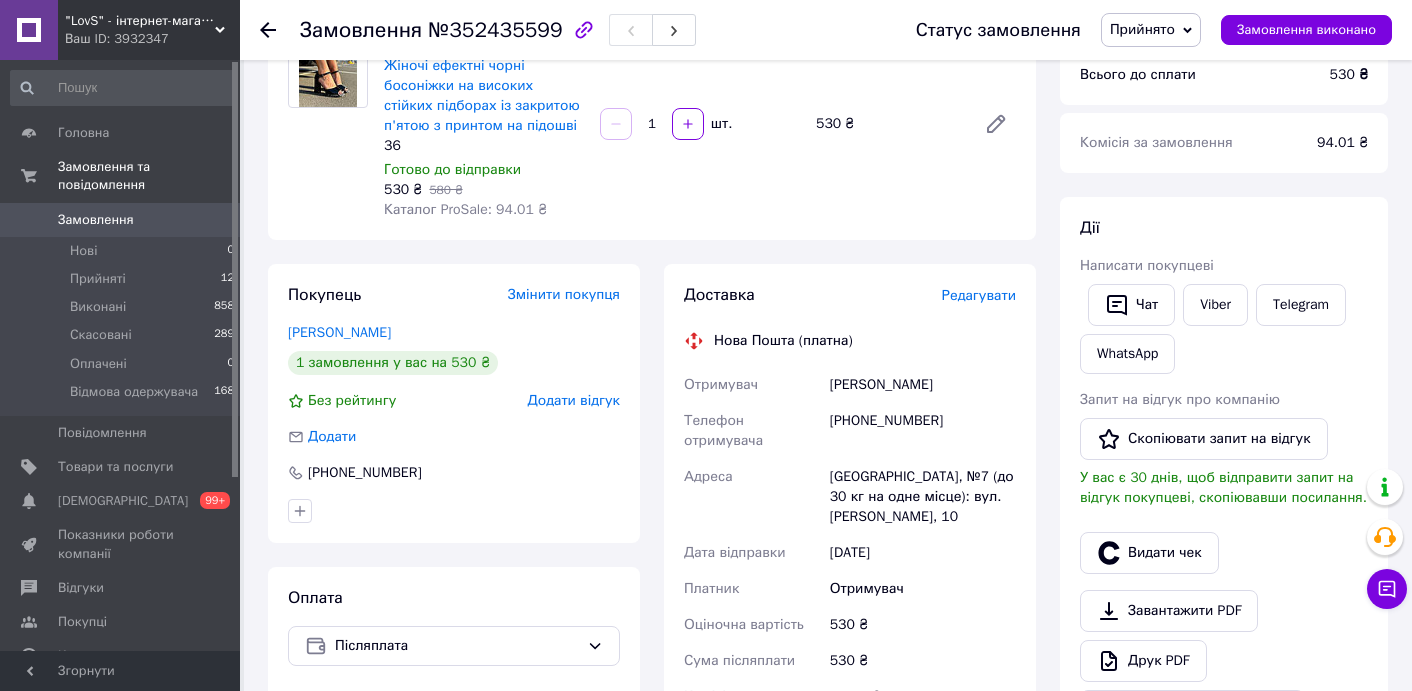 click on "Редагувати" at bounding box center (979, 295) 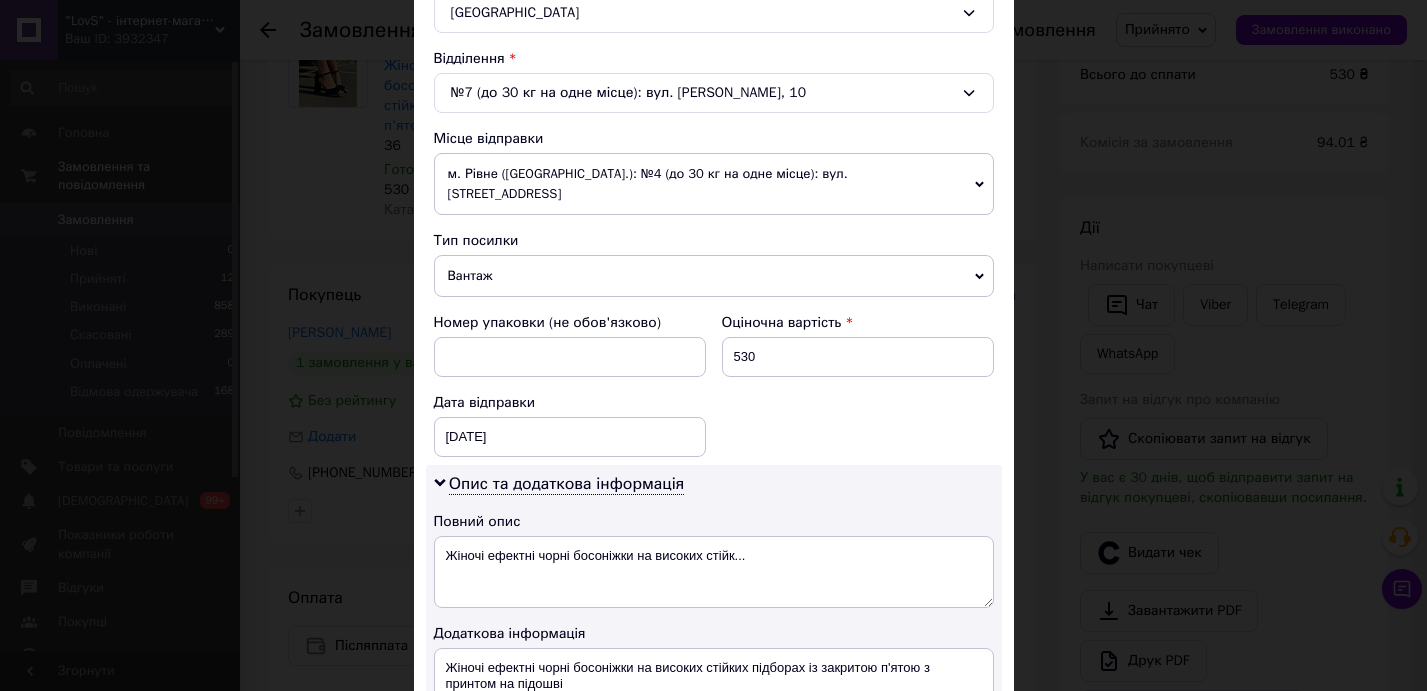scroll, scrollTop: 593, scrollLeft: 0, axis: vertical 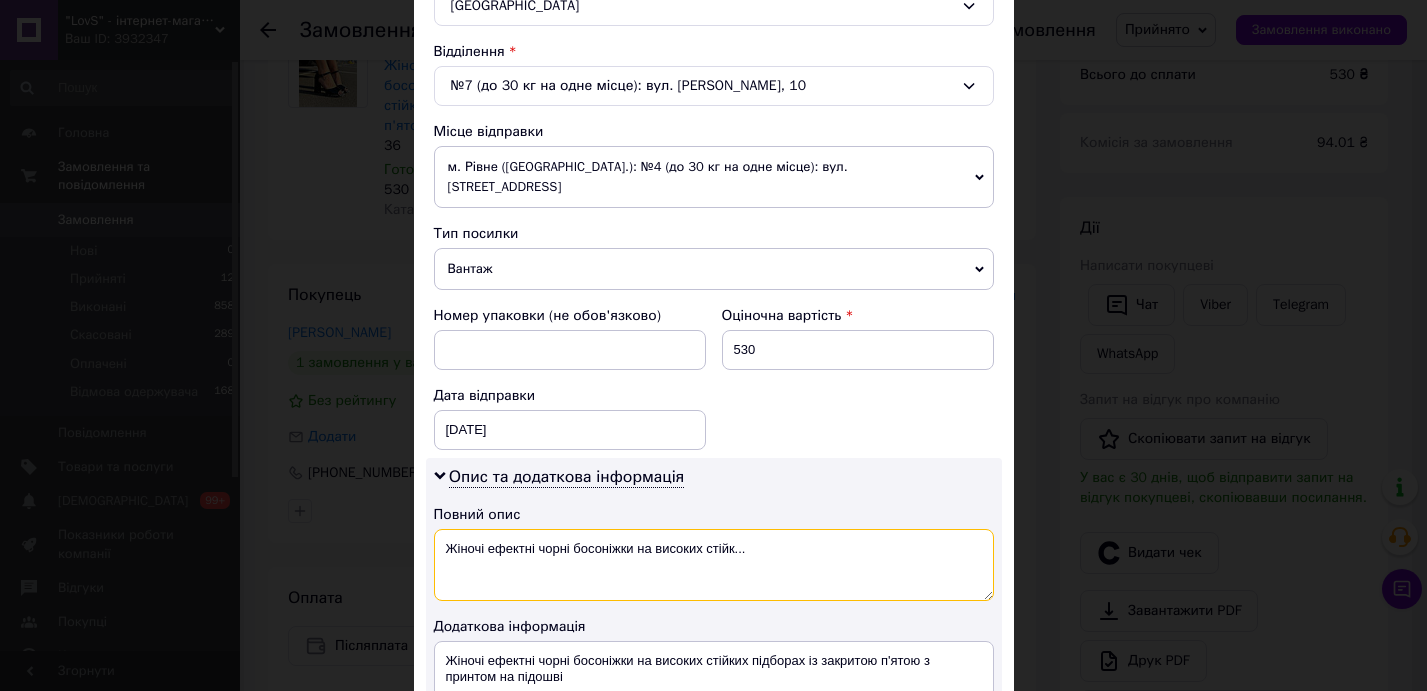 click on "Жіночі ефектні чорні босоніжки на високих стійк..." at bounding box center (714, 565) 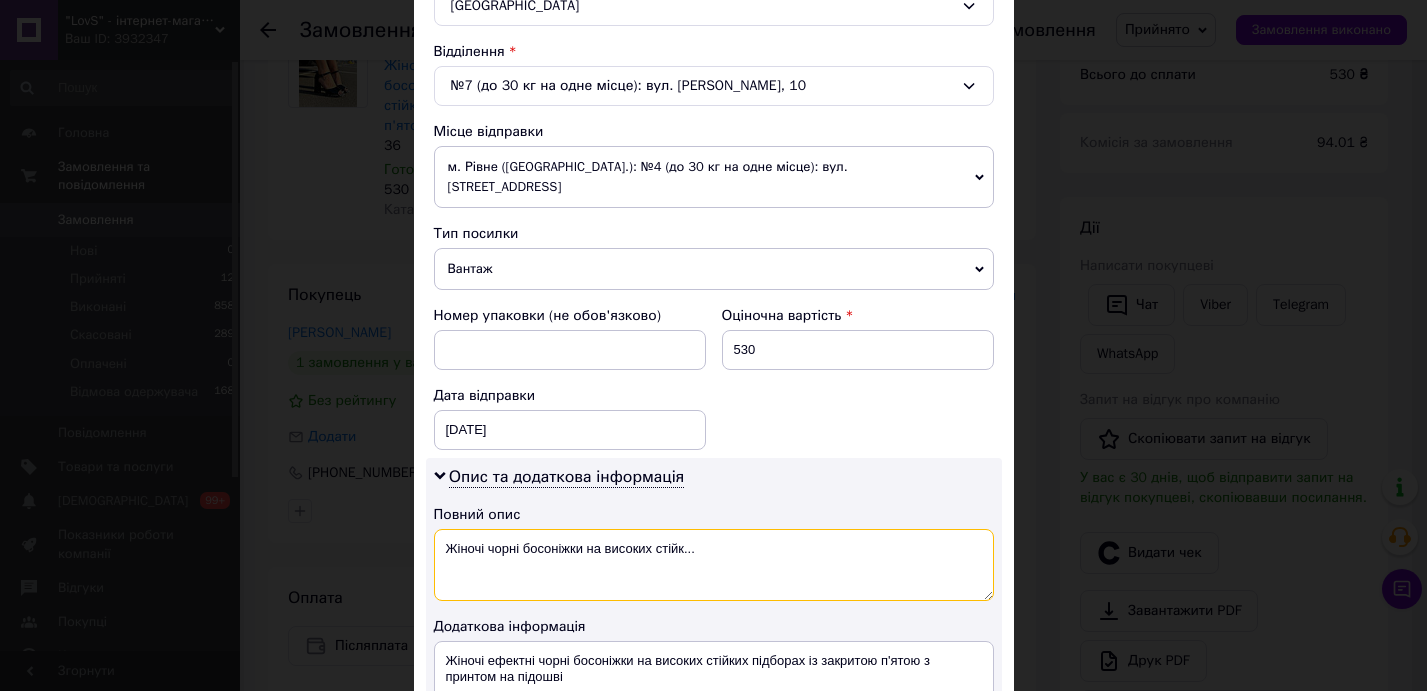 drag, startPoint x: 605, startPoint y: 527, endPoint x: 654, endPoint y: 536, distance: 49.819675 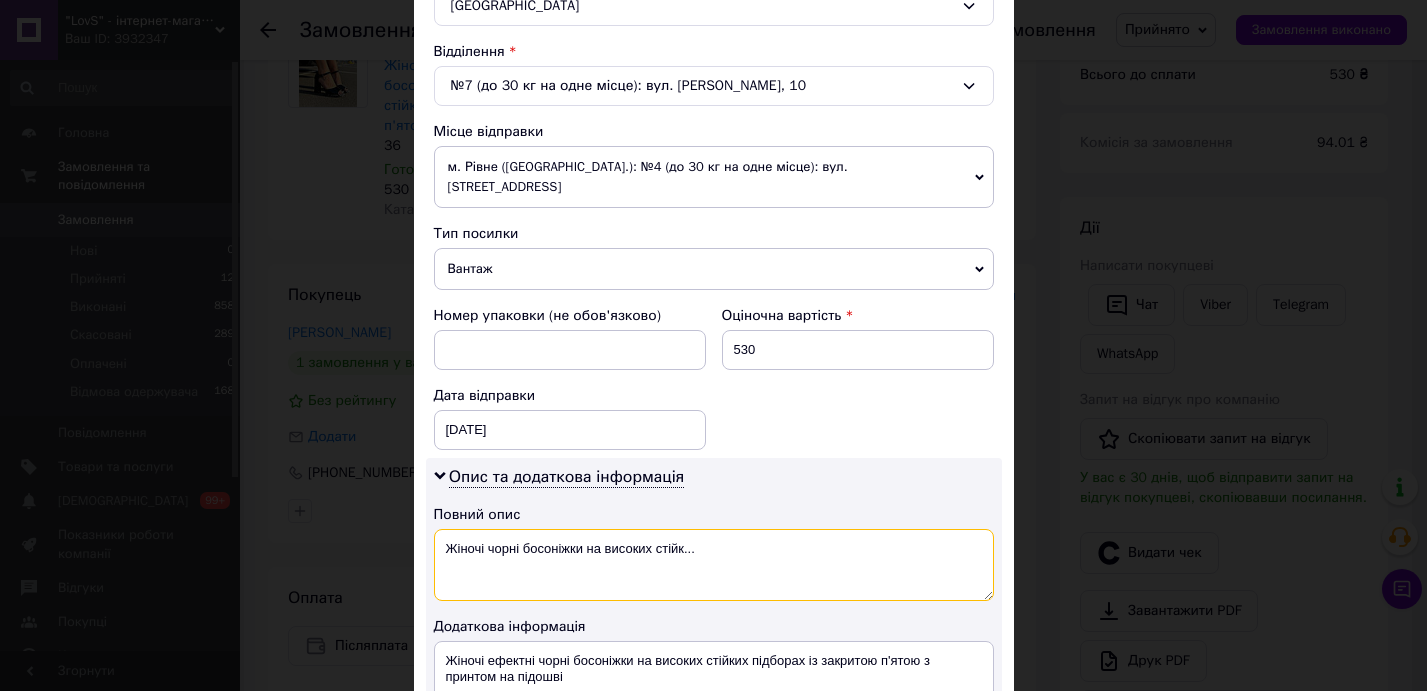 drag, startPoint x: 602, startPoint y: 530, endPoint x: 694, endPoint y: 513, distance: 93.55747 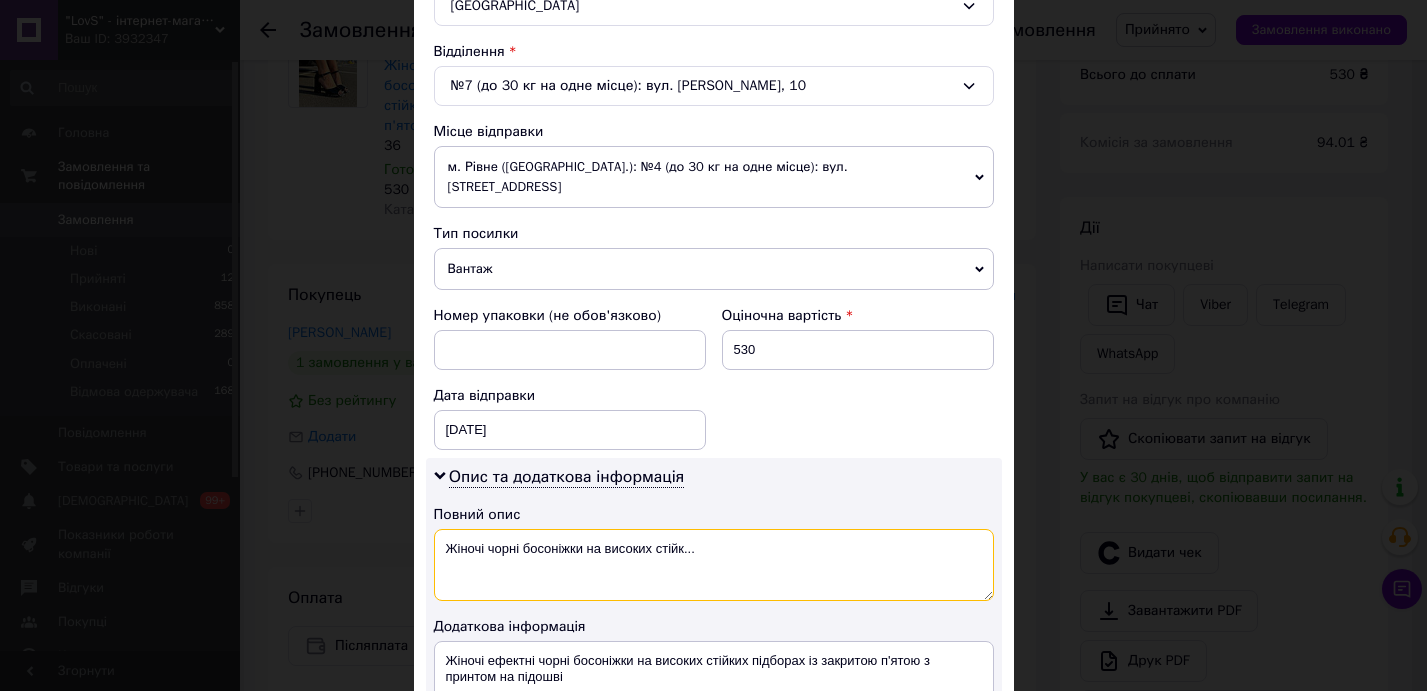 click on "Жіночі чорні босоніжки на високих стійк..." at bounding box center [714, 565] 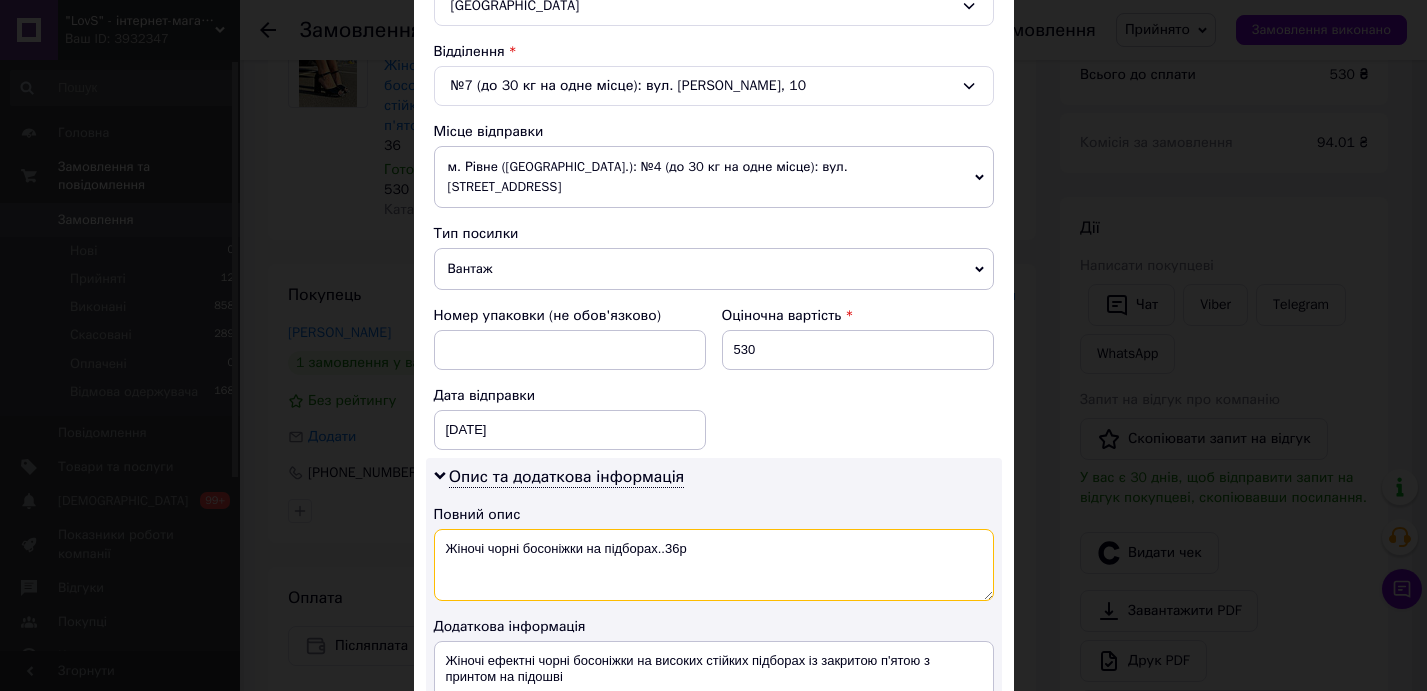 drag, startPoint x: 441, startPoint y: 526, endPoint x: 725, endPoint y: 528, distance: 284.00705 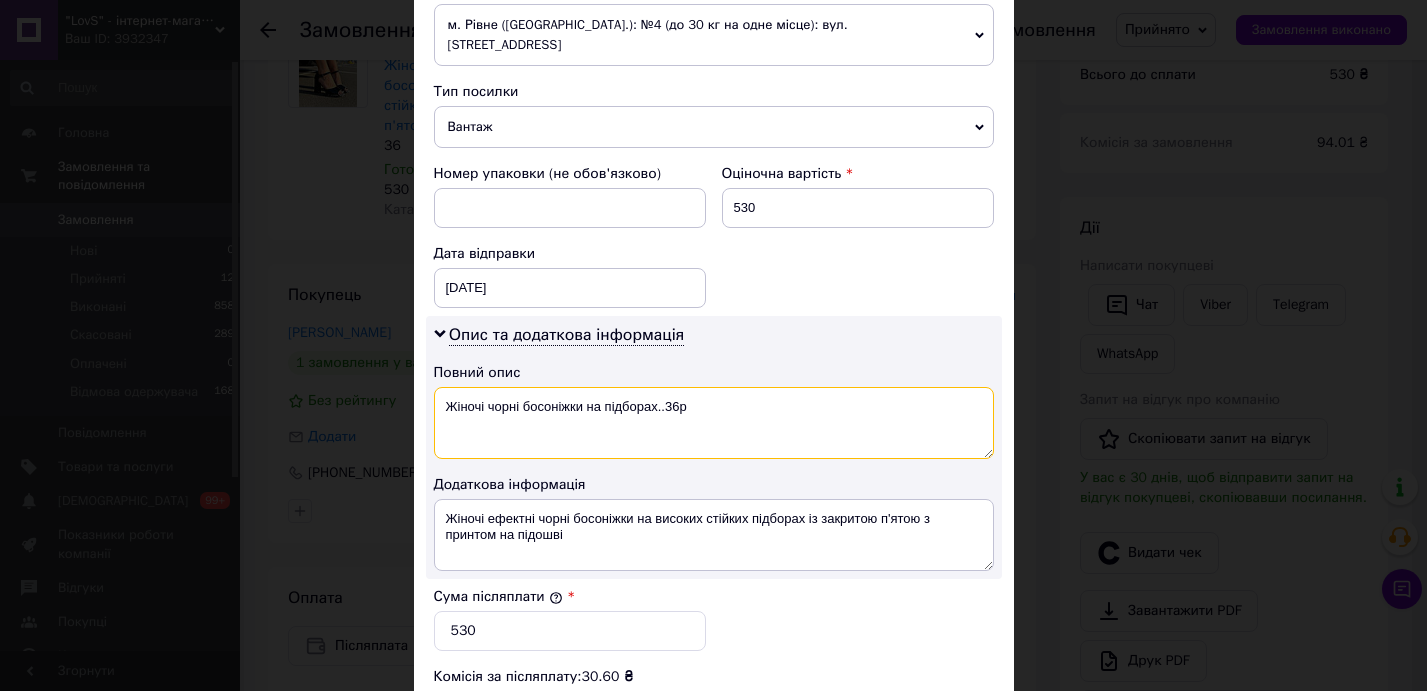 scroll, scrollTop: 808, scrollLeft: 0, axis: vertical 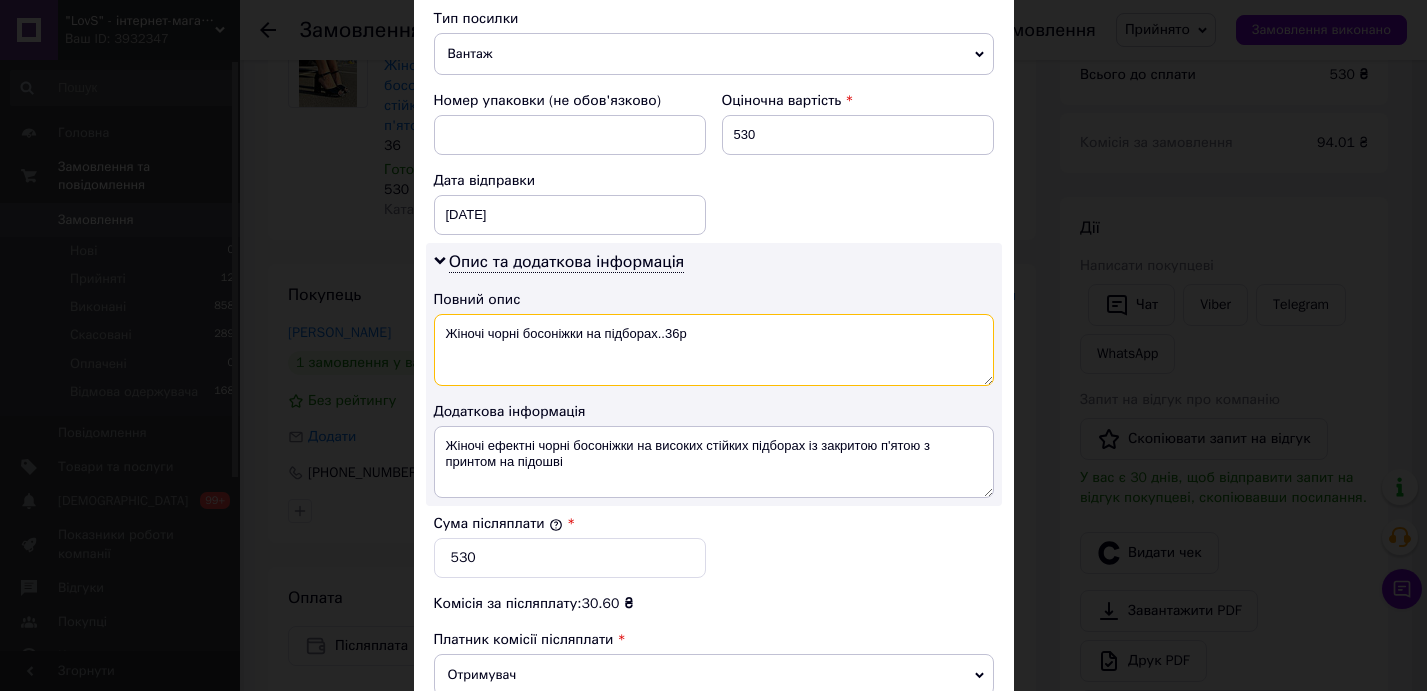 type on "Жіночі чорні босоніжки на підборах..36р" 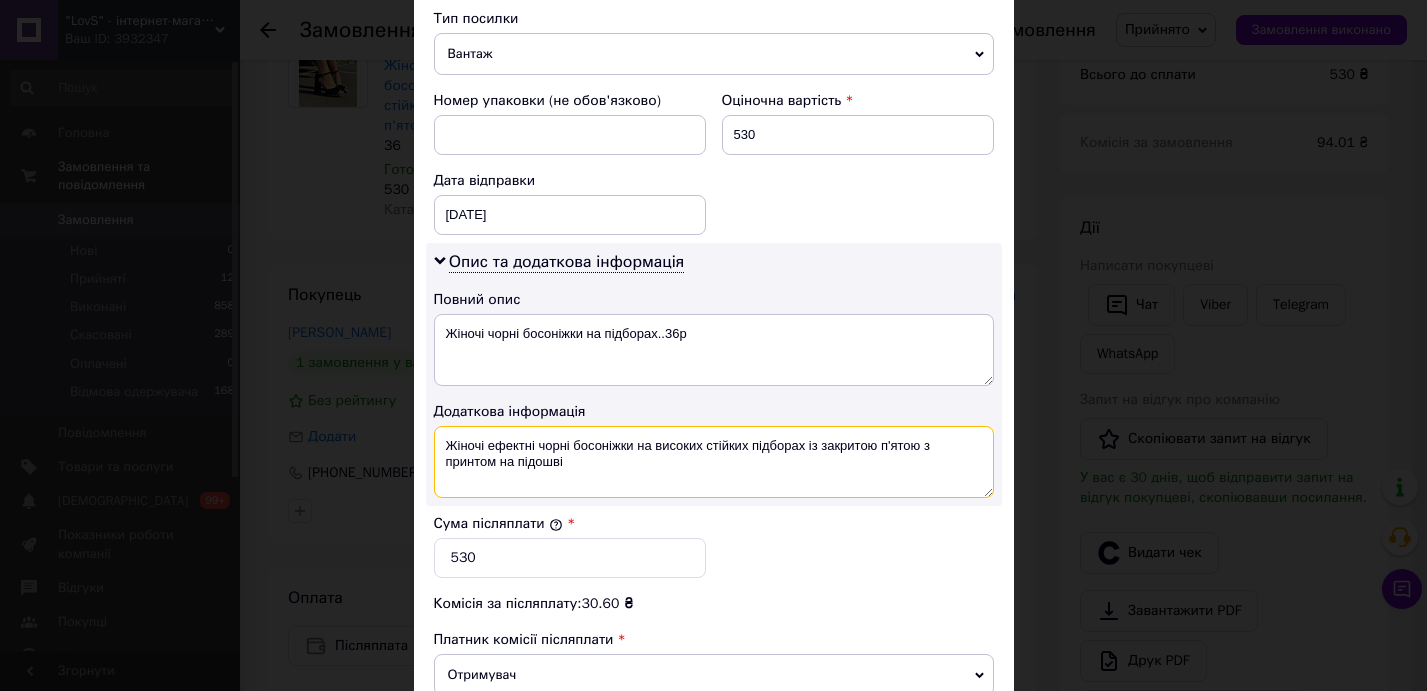 drag, startPoint x: 442, startPoint y: 423, endPoint x: 574, endPoint y: 444, distance: 133.66002 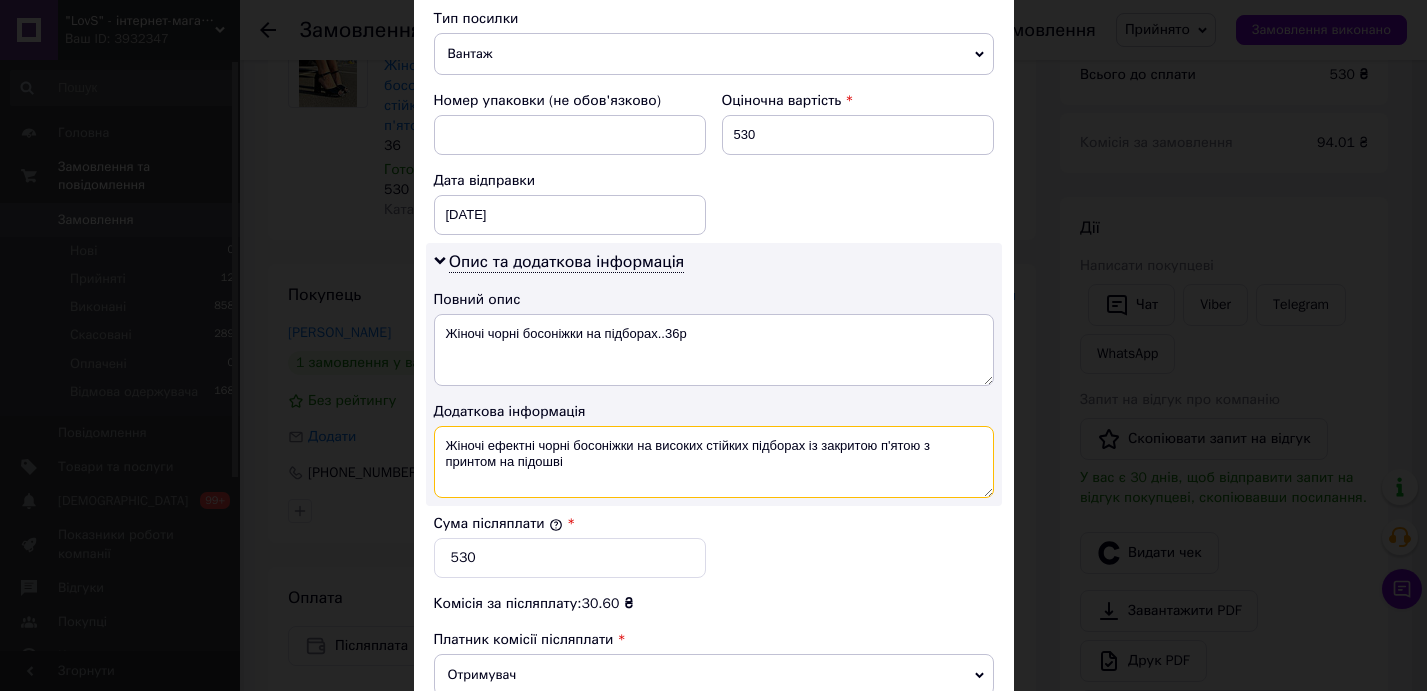 click on "Жіночі ефектні чорні босоніжки на високих стійких підборах із закритою п'ятою з принтом на підошві" at bounding box center (714, 462) 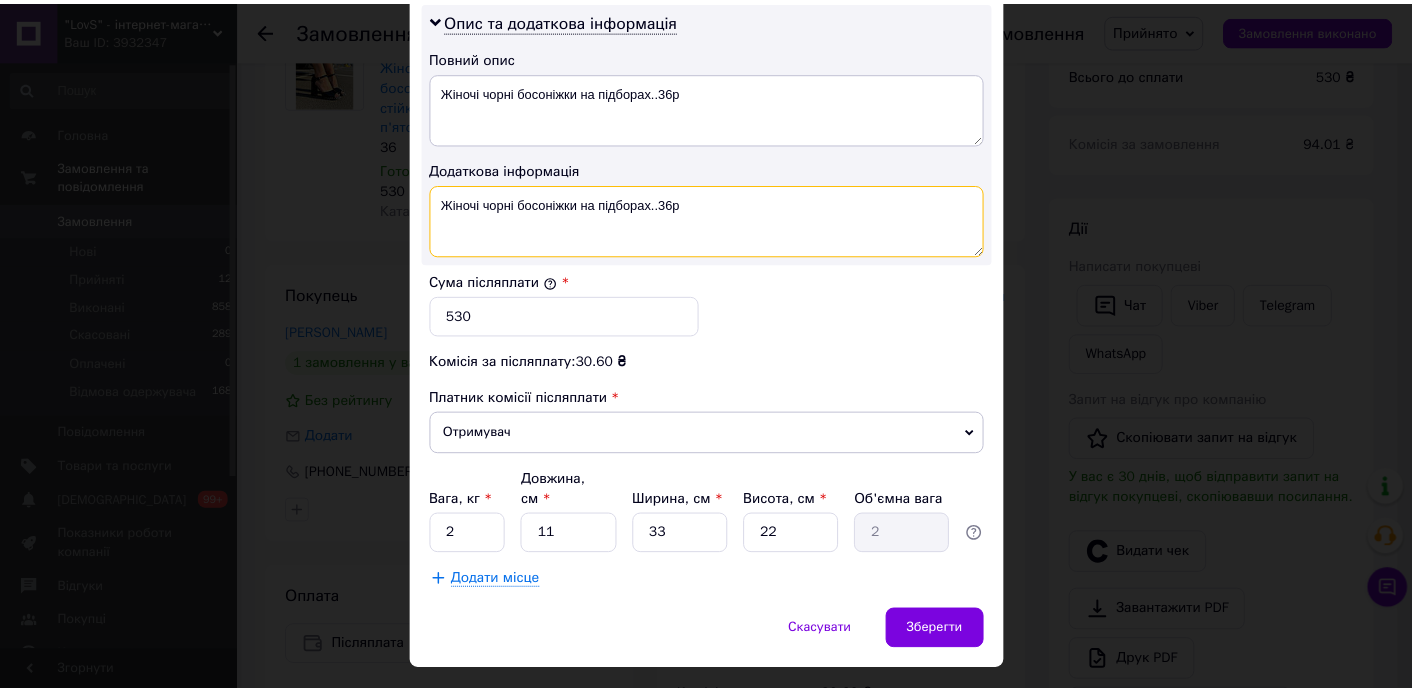 scroll, scrollTop: 1058, scrollLeft: 0, axis: vertical 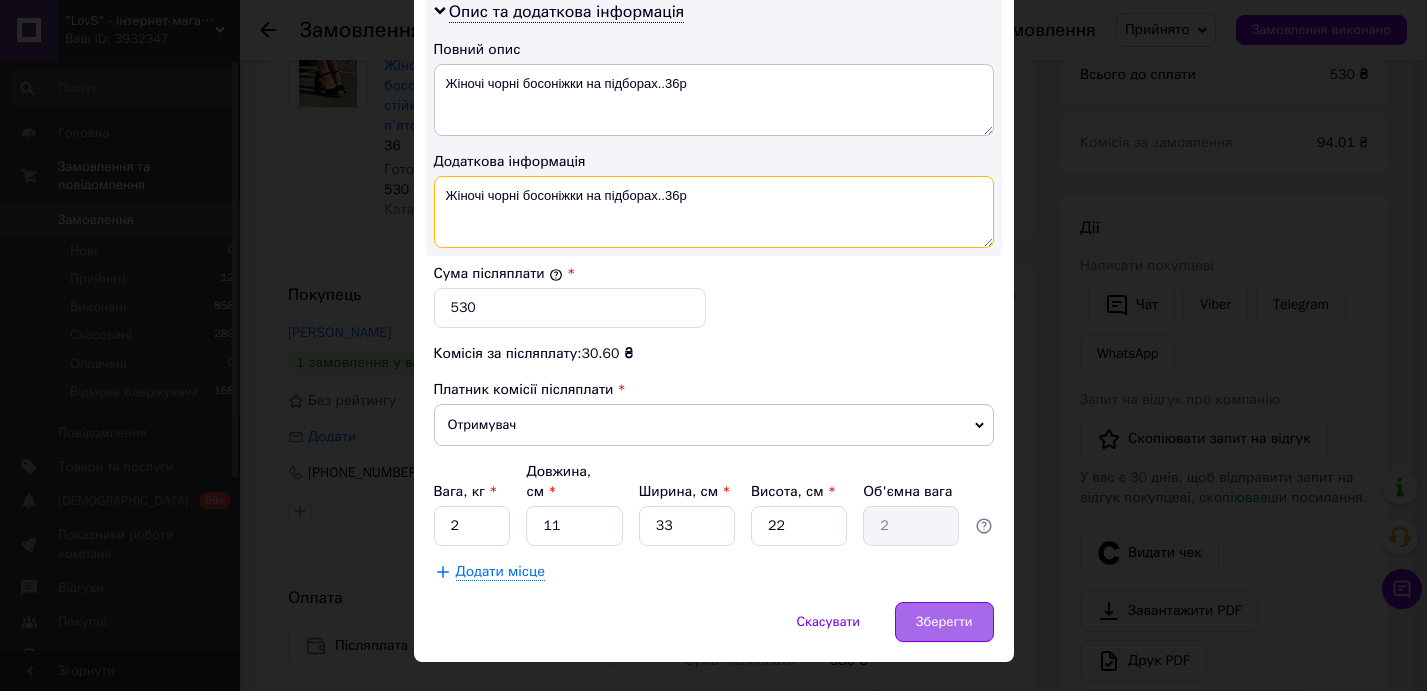 type on "Жіночі чорні босоніжки на підборах..36р" 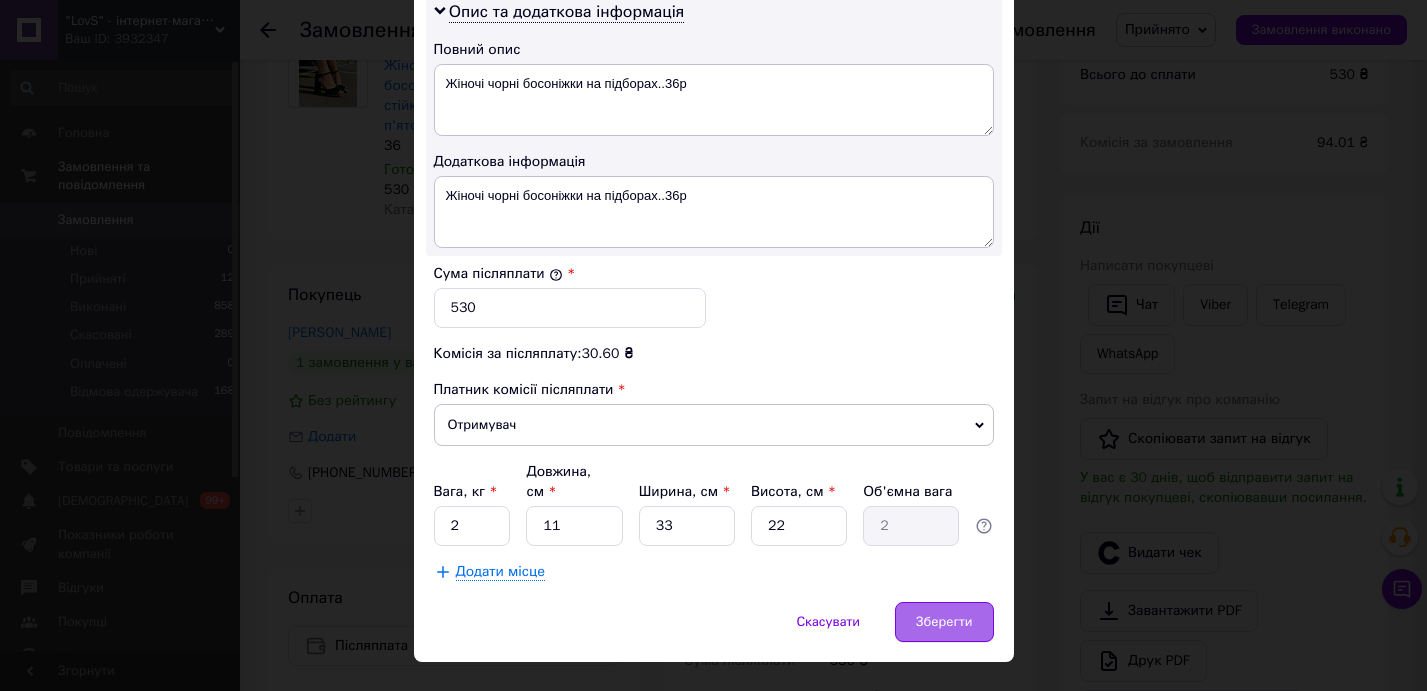 click on "Зберегти" at bounding box center [944, 622] 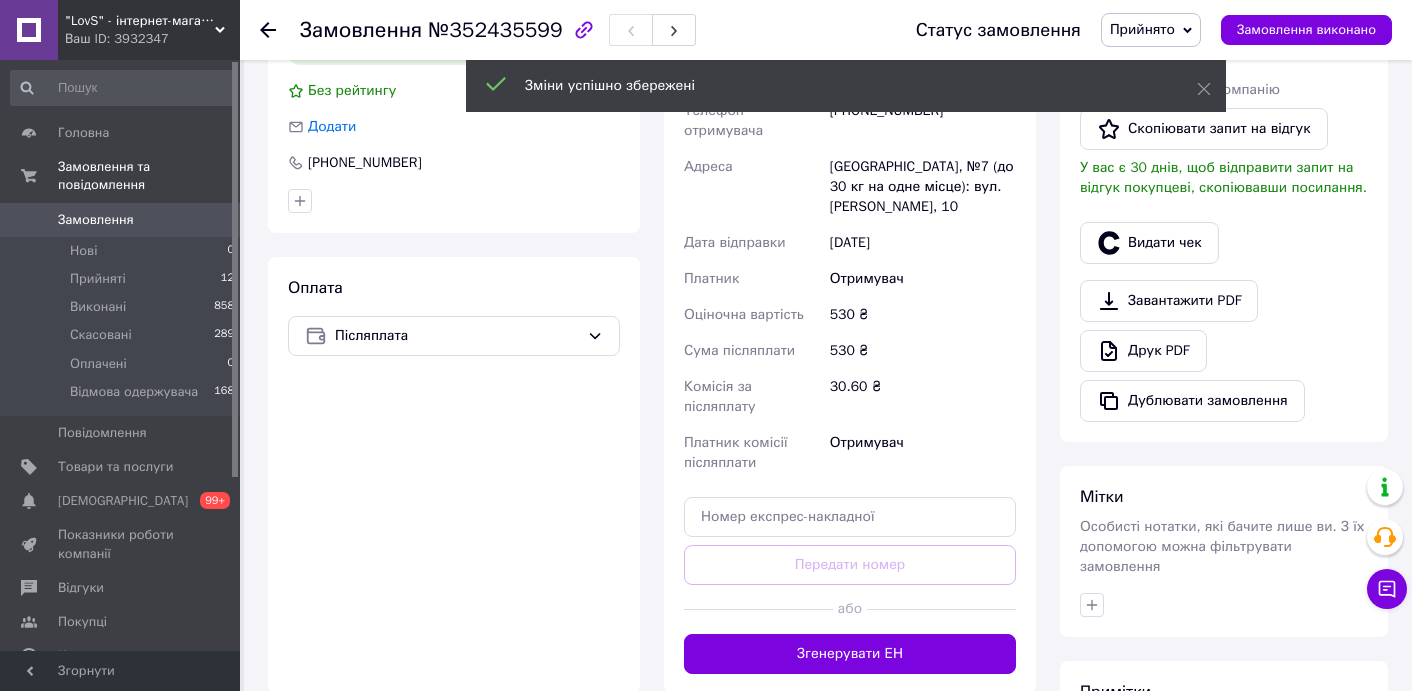 scroll, scrollTop: 520, scrollLeft: 0, axis: vertical 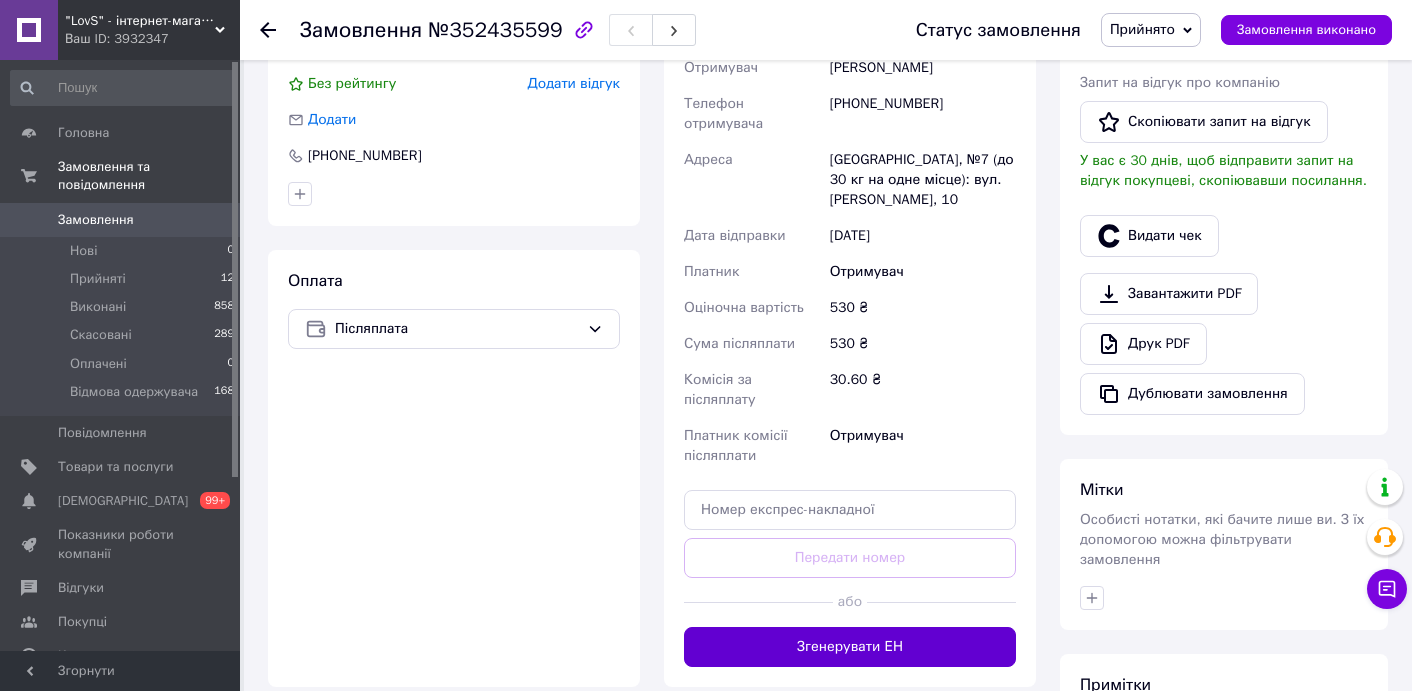 click on "Згенерувати ЕН" at bounding box center (850, 647) 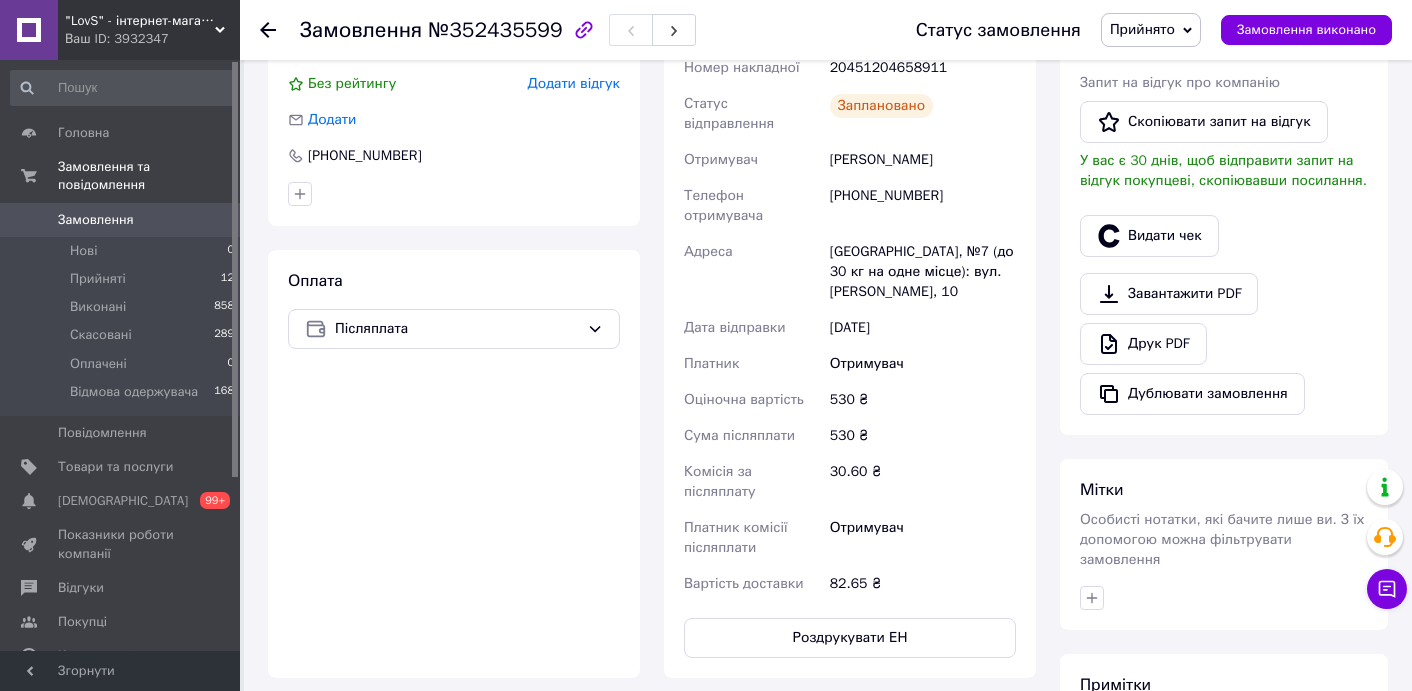 click on "Завантажити PDF   Друк PDF   Дублювати замовлення" at bounding box center (1224, 344) 